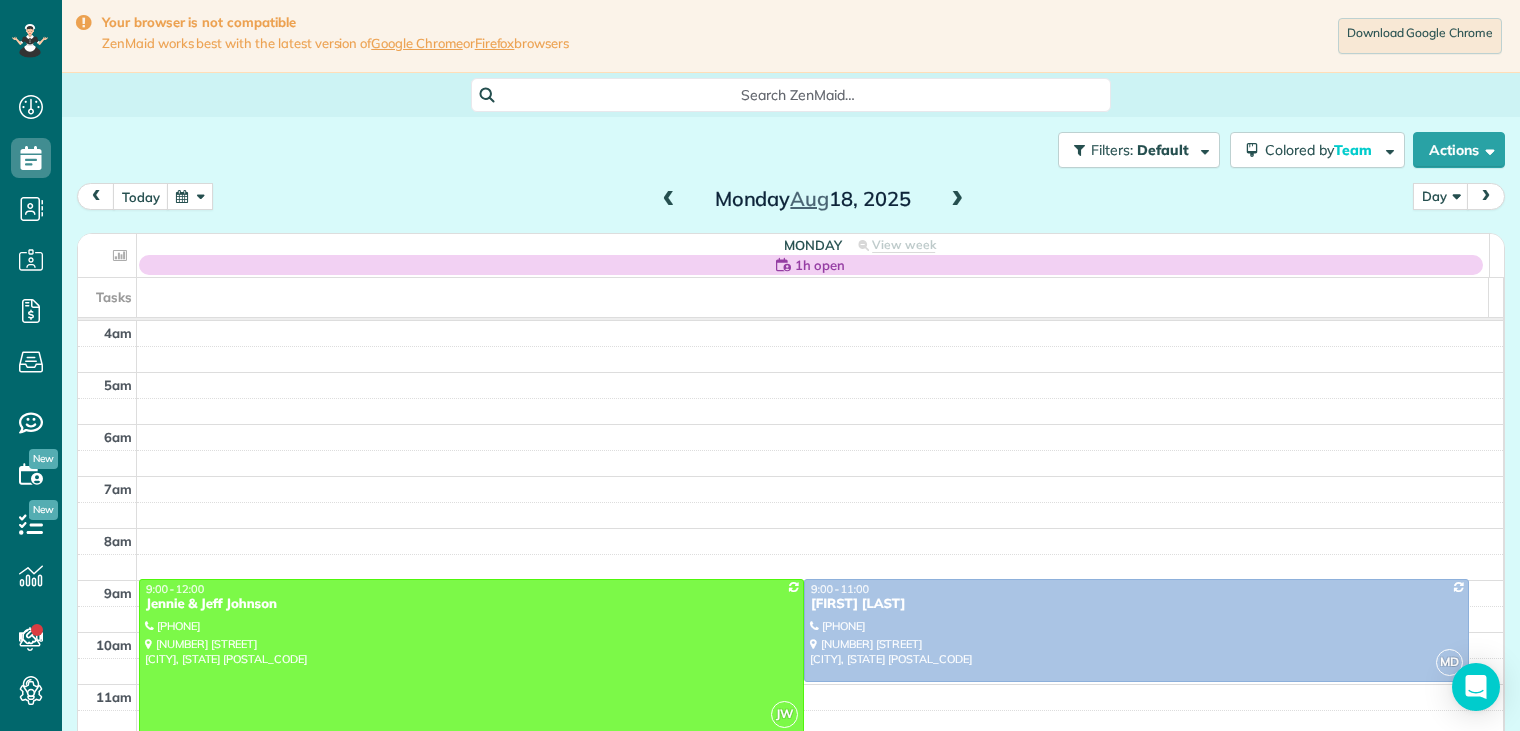 scroll, scrollTop: 0, scrollLeft: 0, axis: both 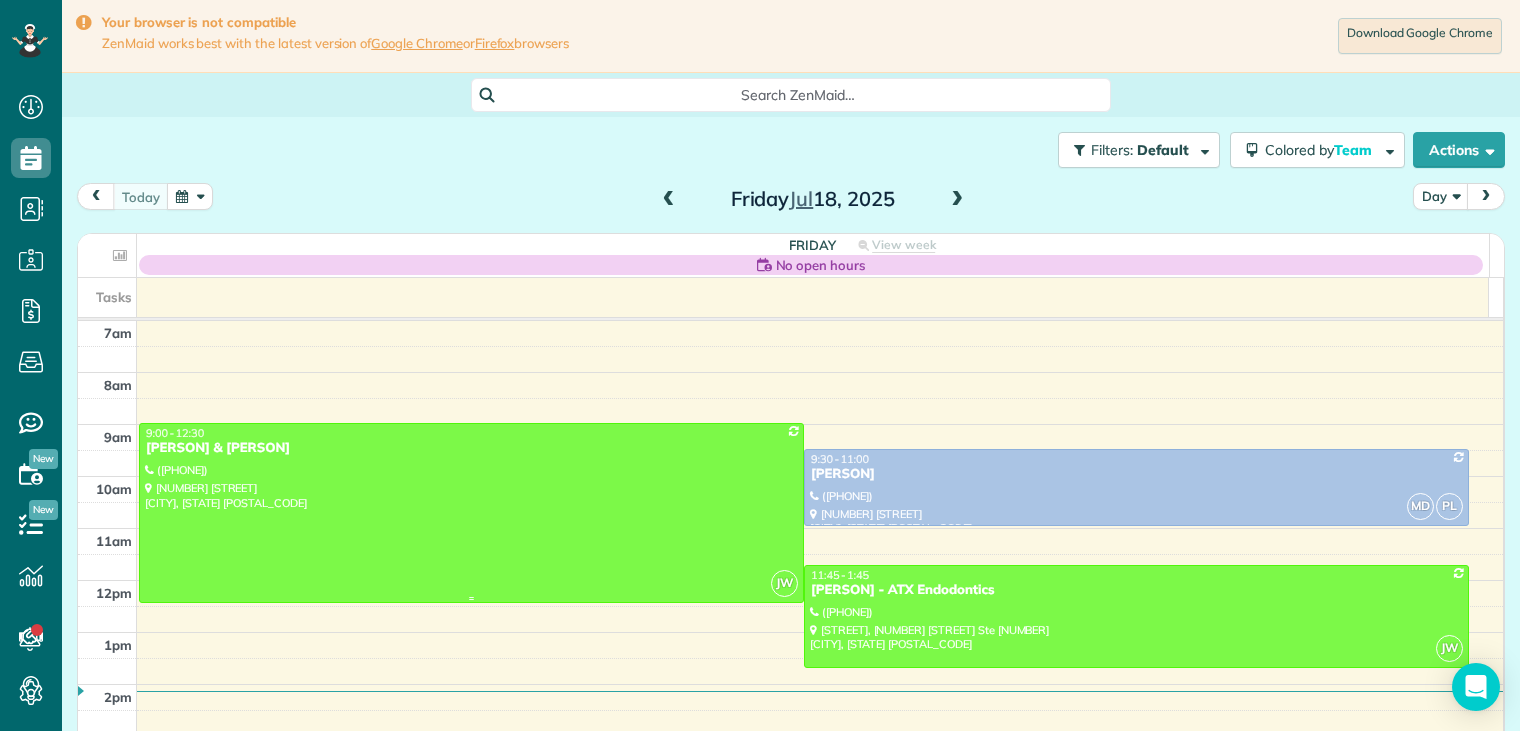 click on "[PERSON] & [PERSON]" at bounding box center [471, 448] 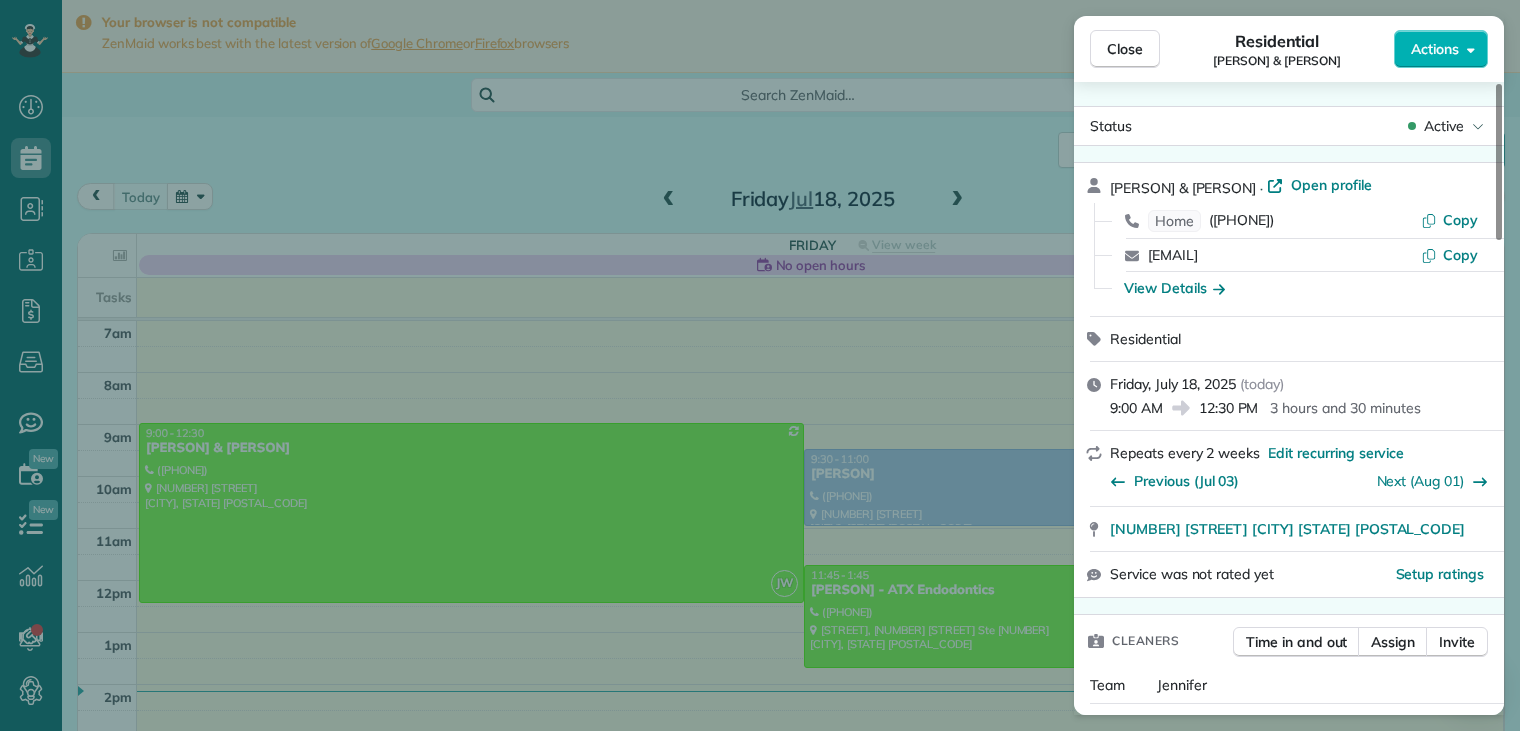 click on "View Details" at bounding box center [1301, 288] 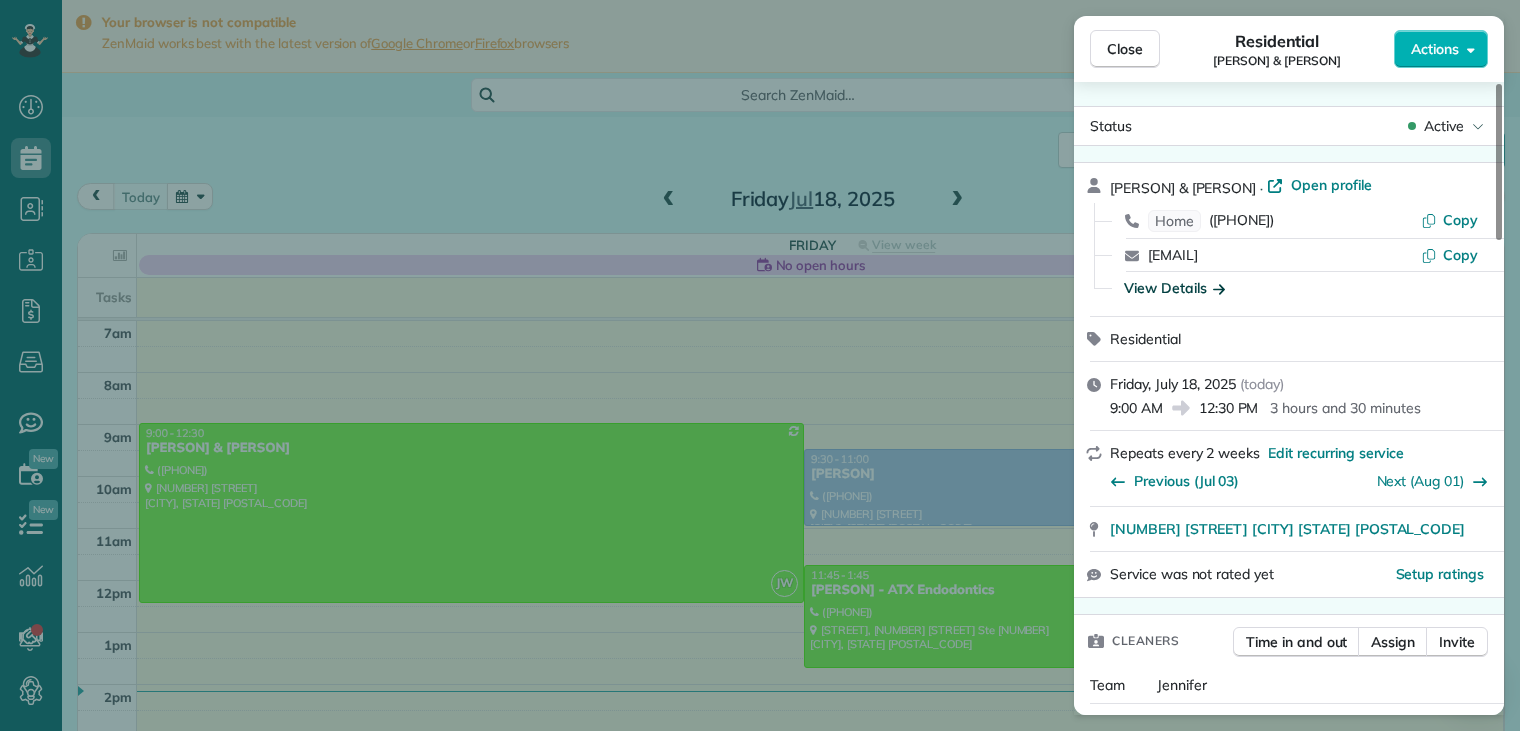click 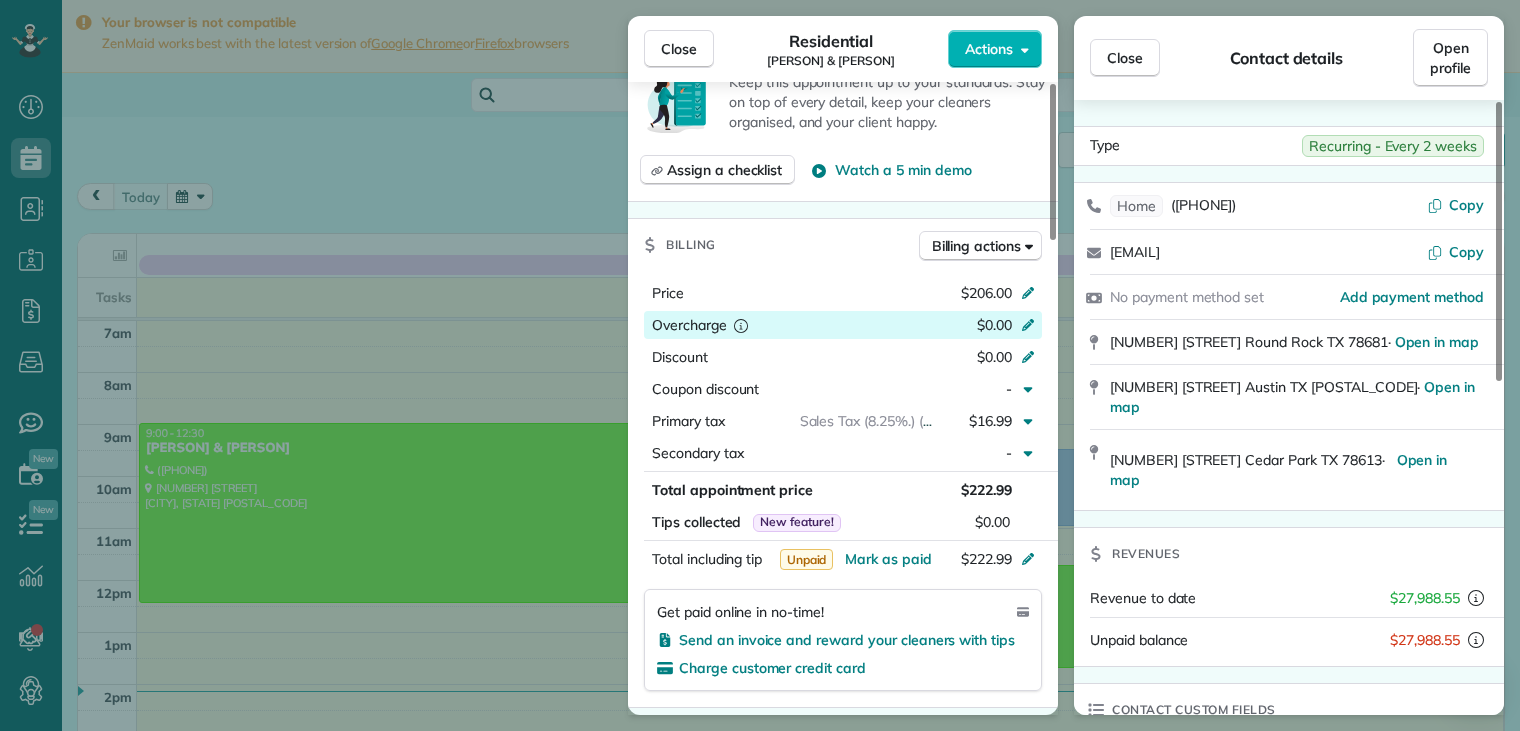 scroll, scrollTop: 800, scrollLeft: 0, axis: vertical 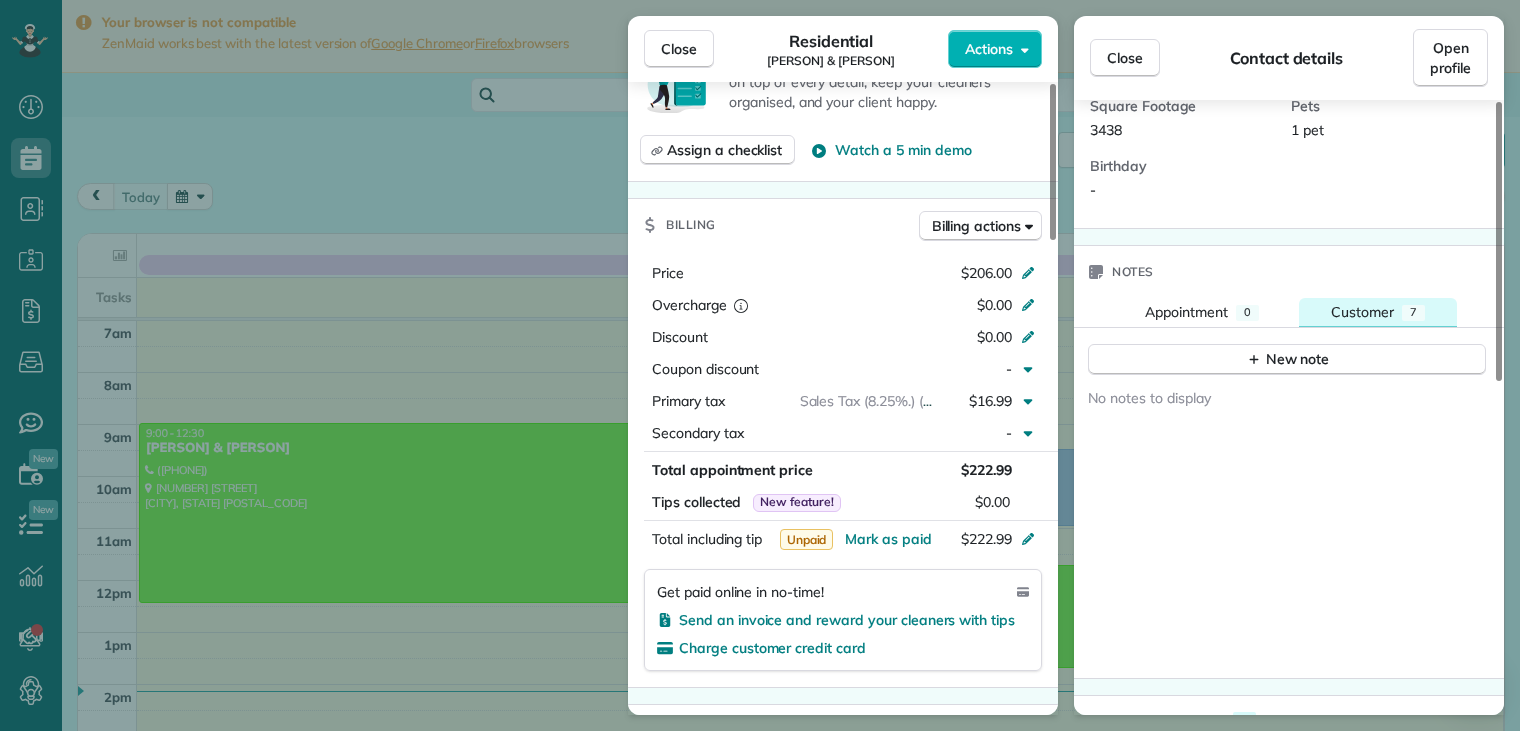 click on "Customer 7" at bounding box center (1378, 312) 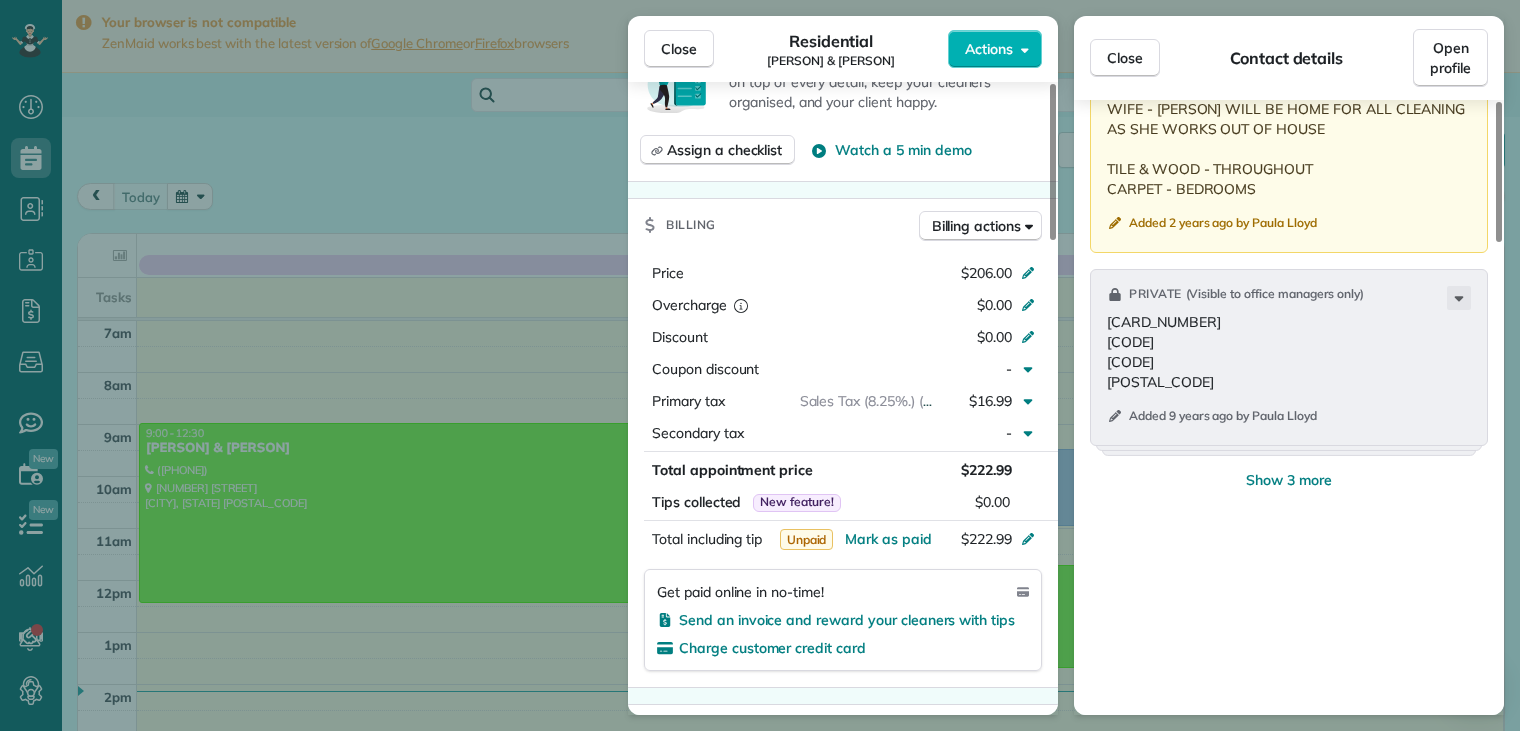 scroll, scrollTop: 2000, scrollLeft: 0, axis: vertical 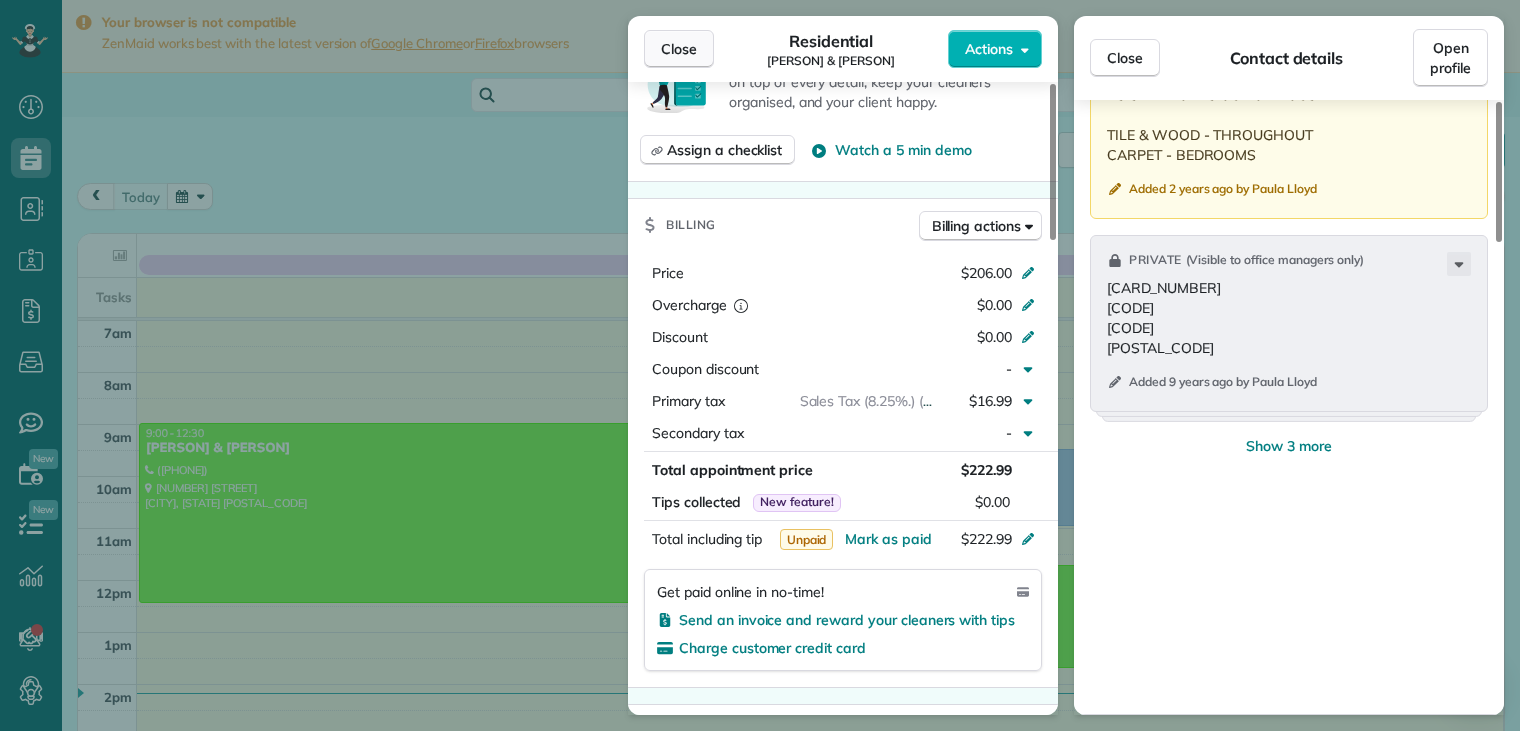 click on "Close" at bounding box center [679, 49] 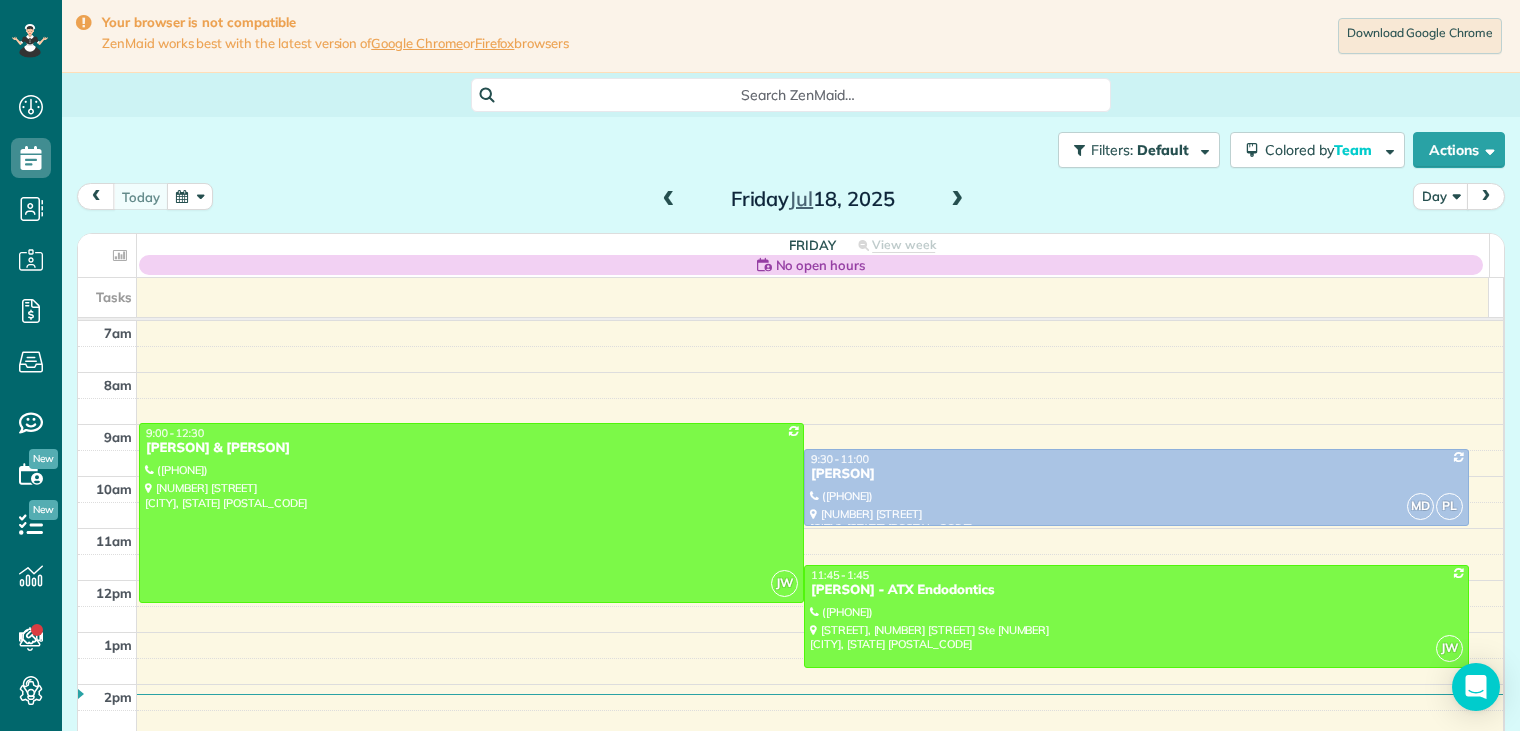 click at bounding box center [957, 200] 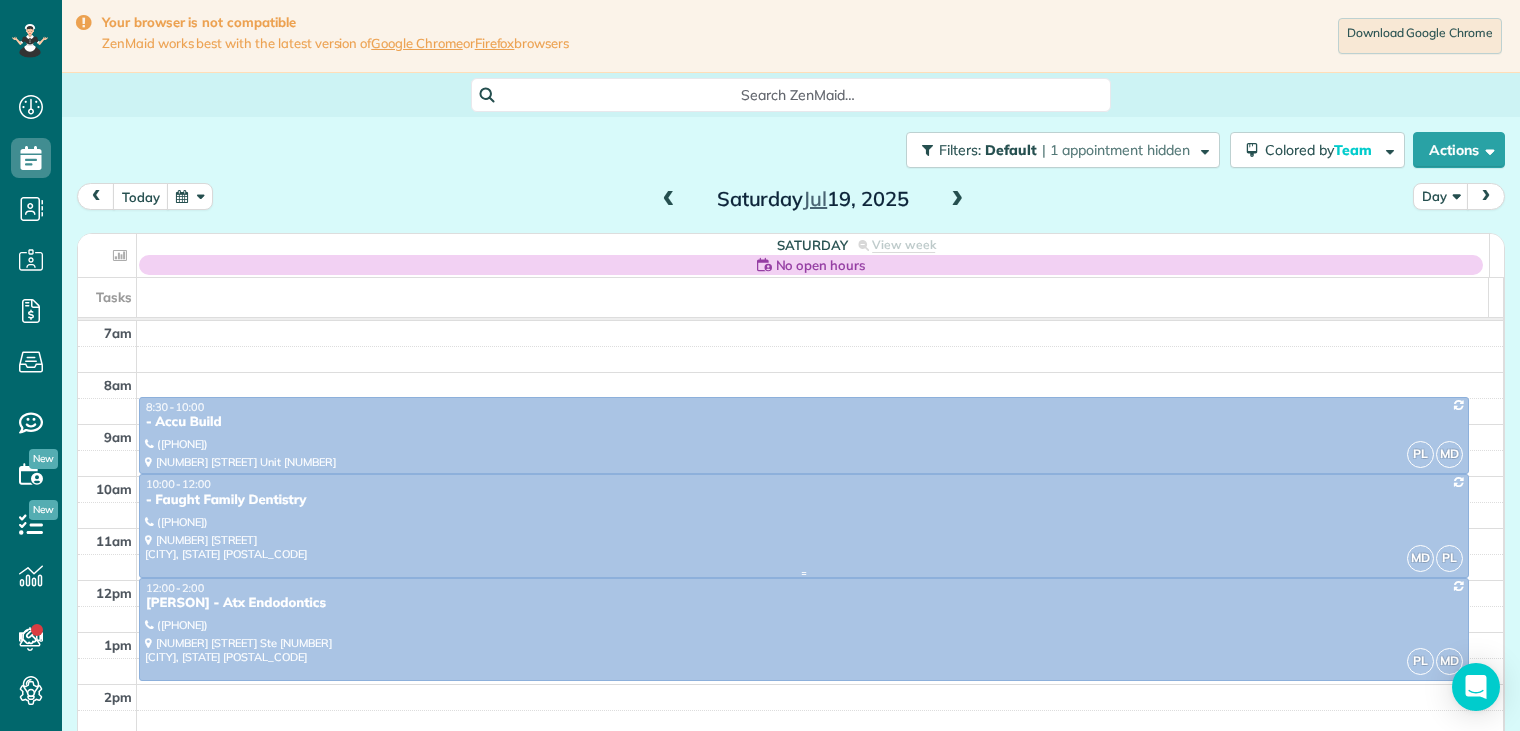 click on "10:00 - 12:00" at bounding box center (804, 484) 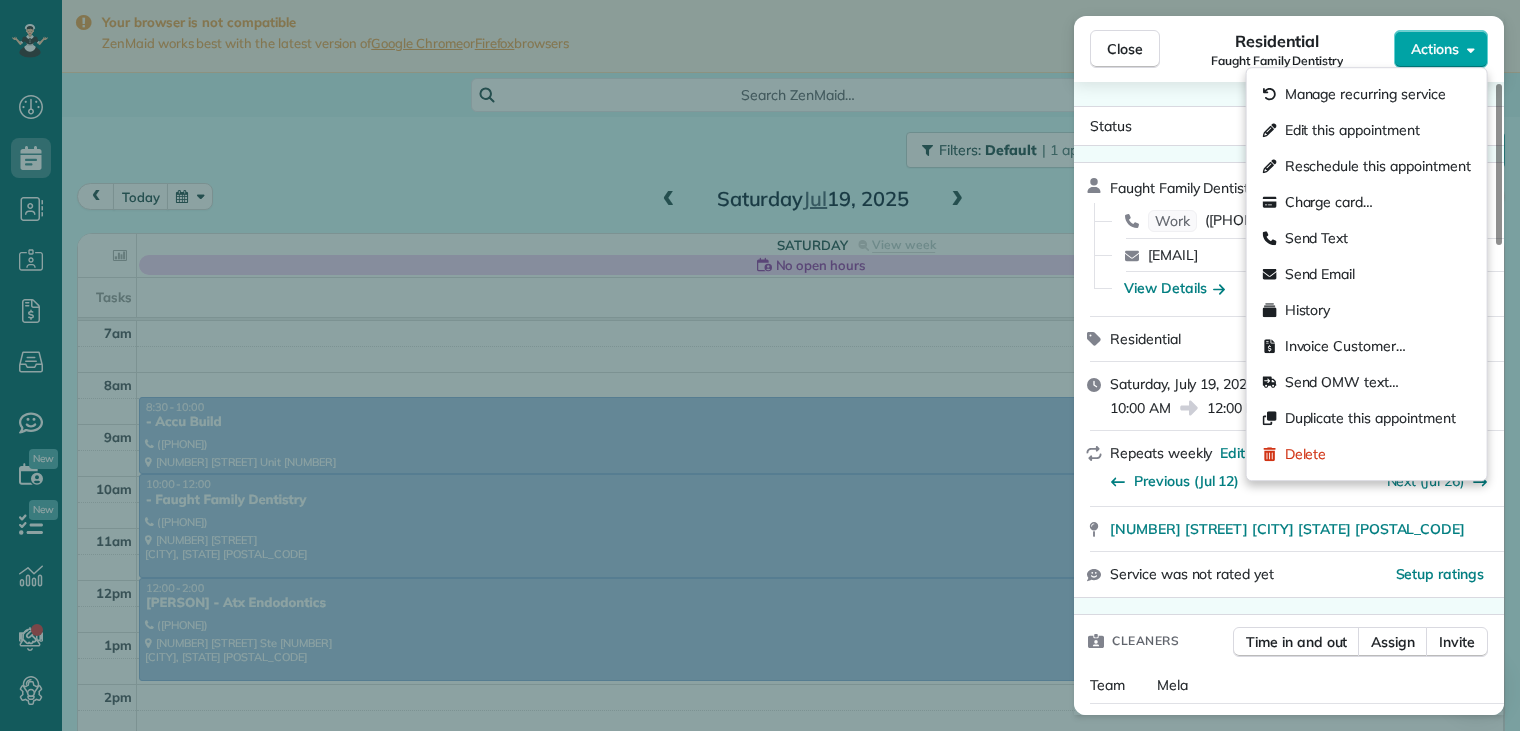 click on "Actions" at bounding box center [1435, 49] 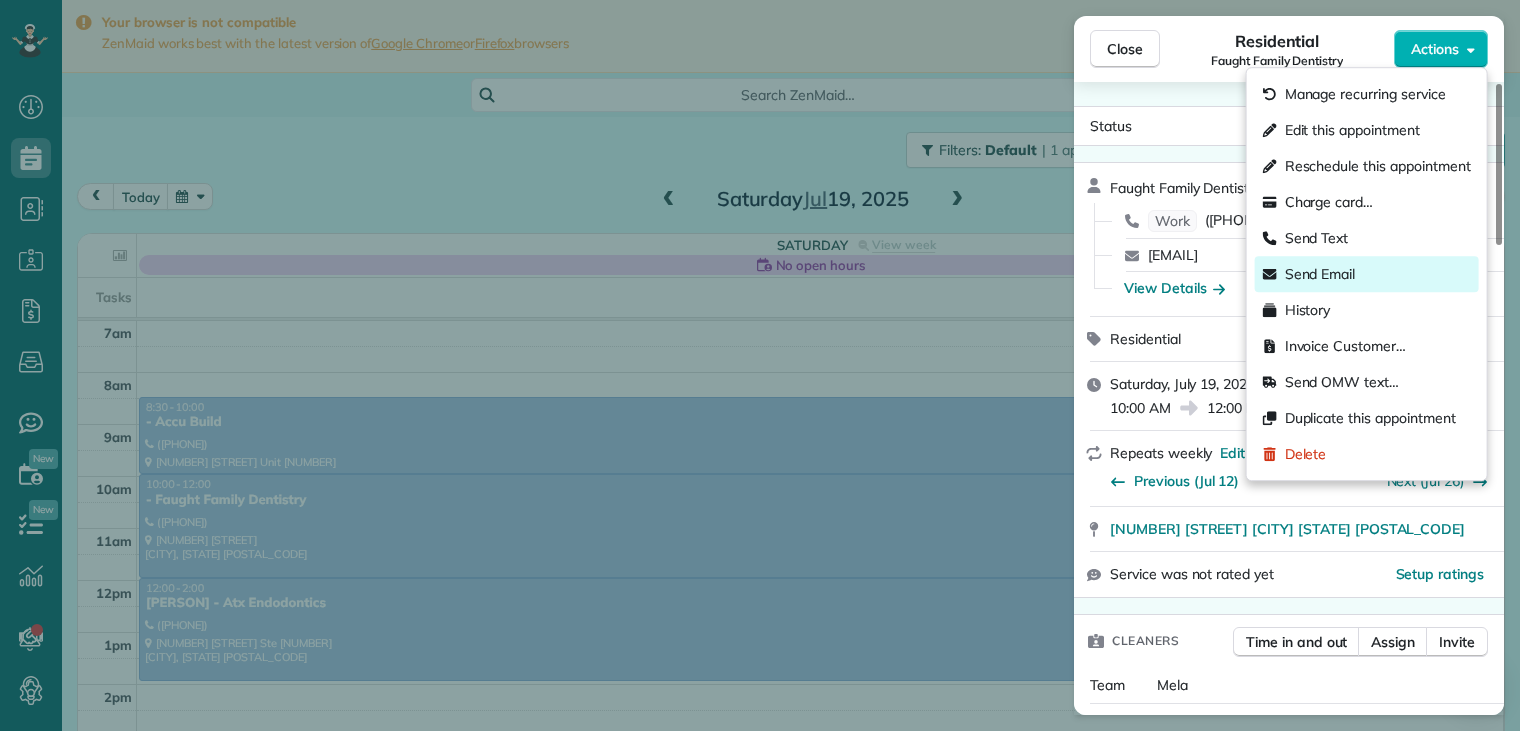 click on "Send Email" at bounding box center [1320, 274] 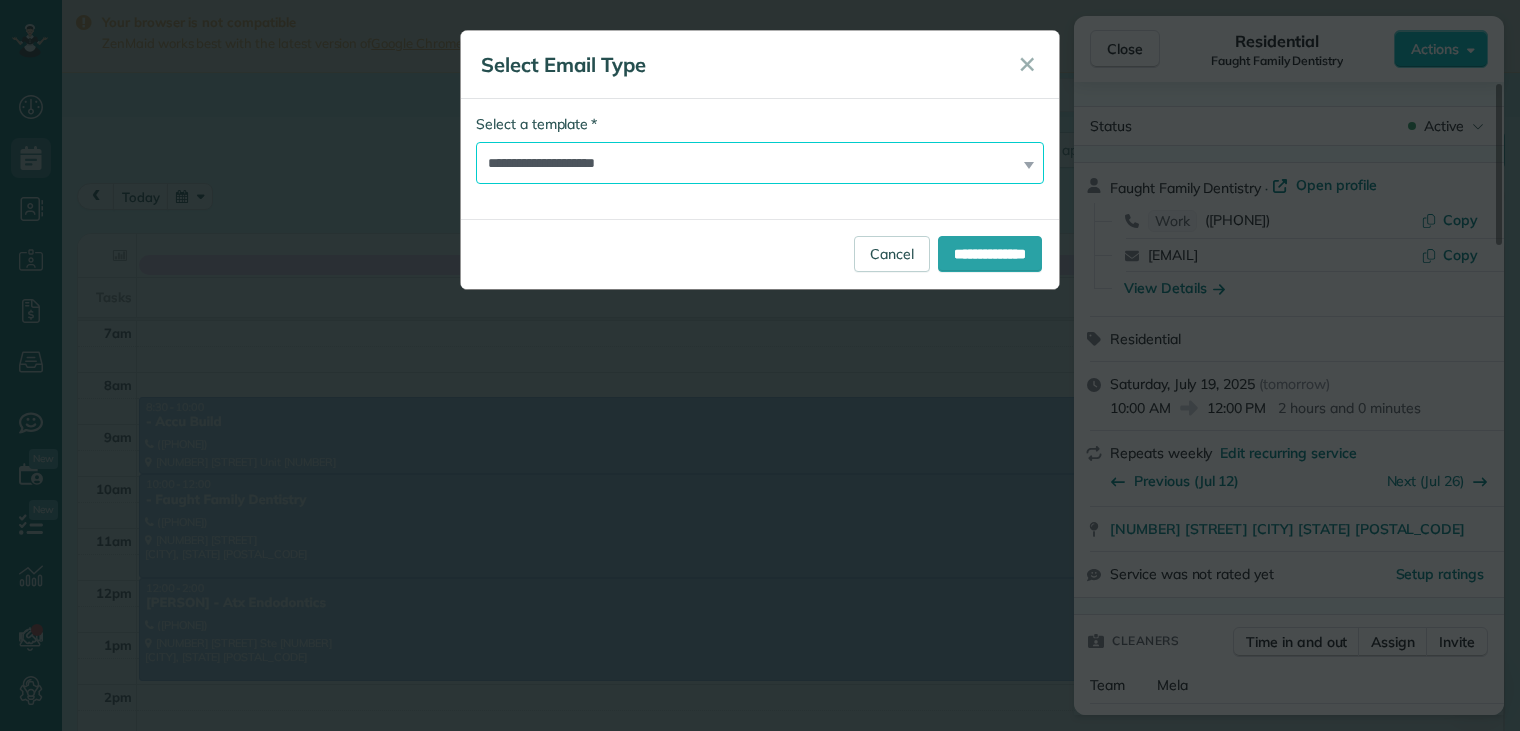 click on "**********" at bounding box center [760, 163] 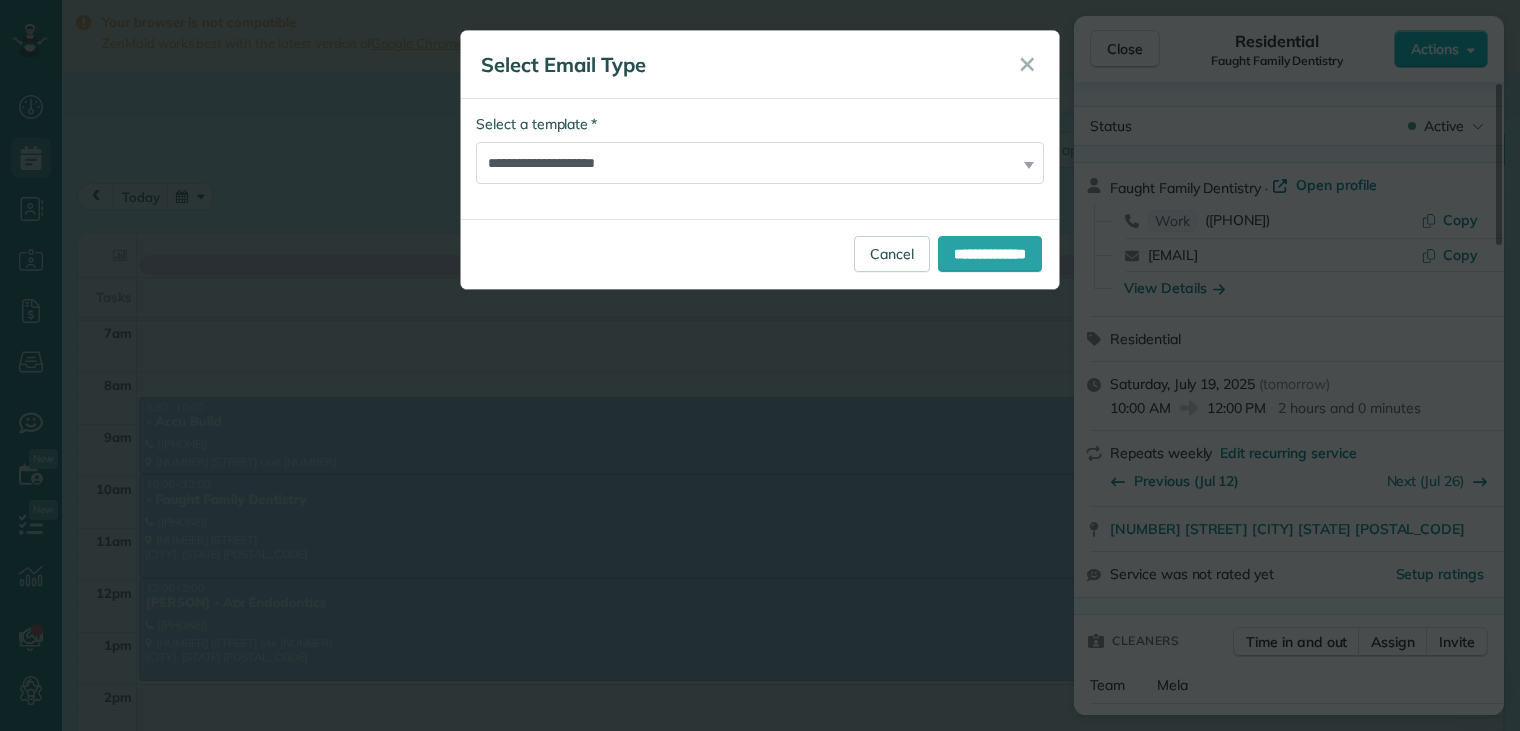 click on "**********" at bounding box center (760, 254) 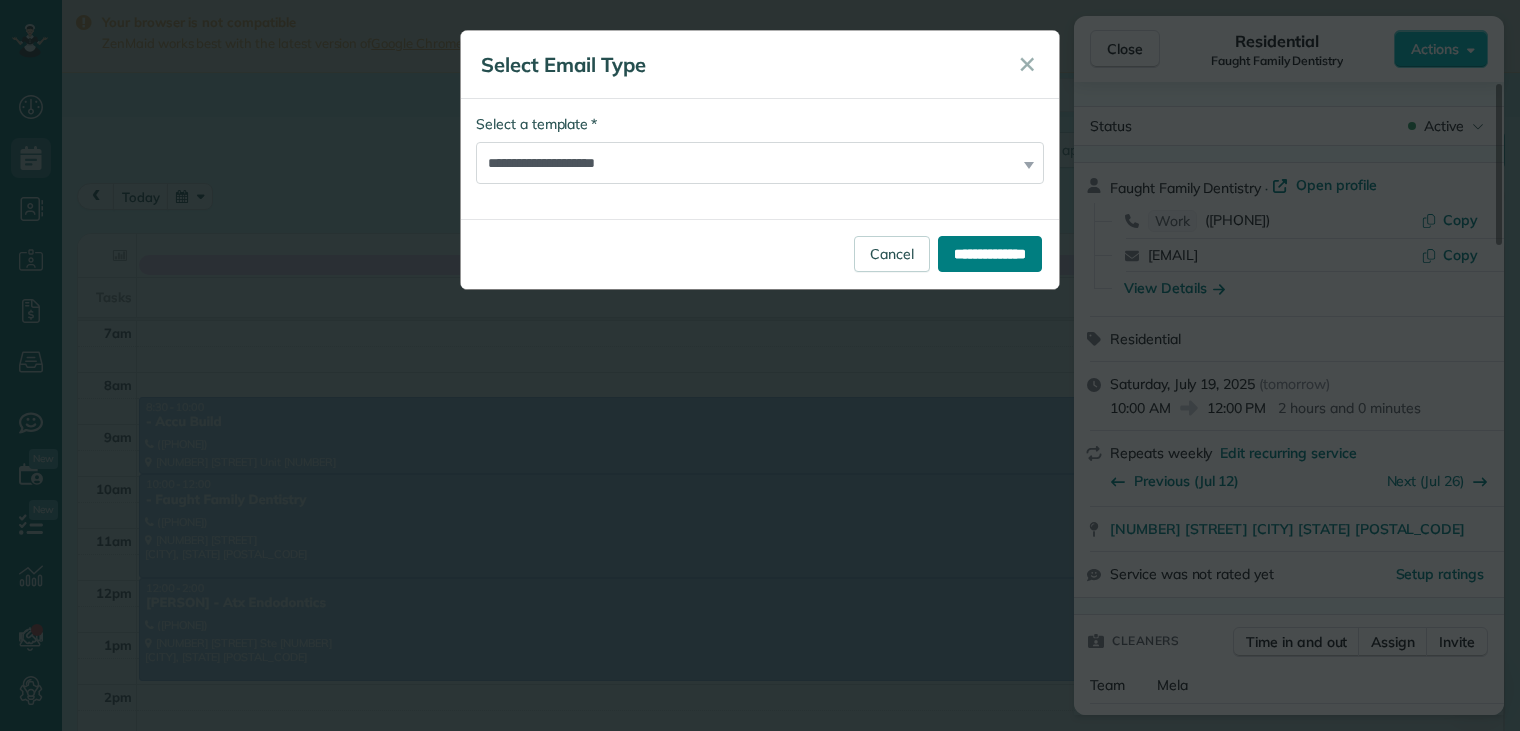click on "**********" at bounding box center (990, 254) 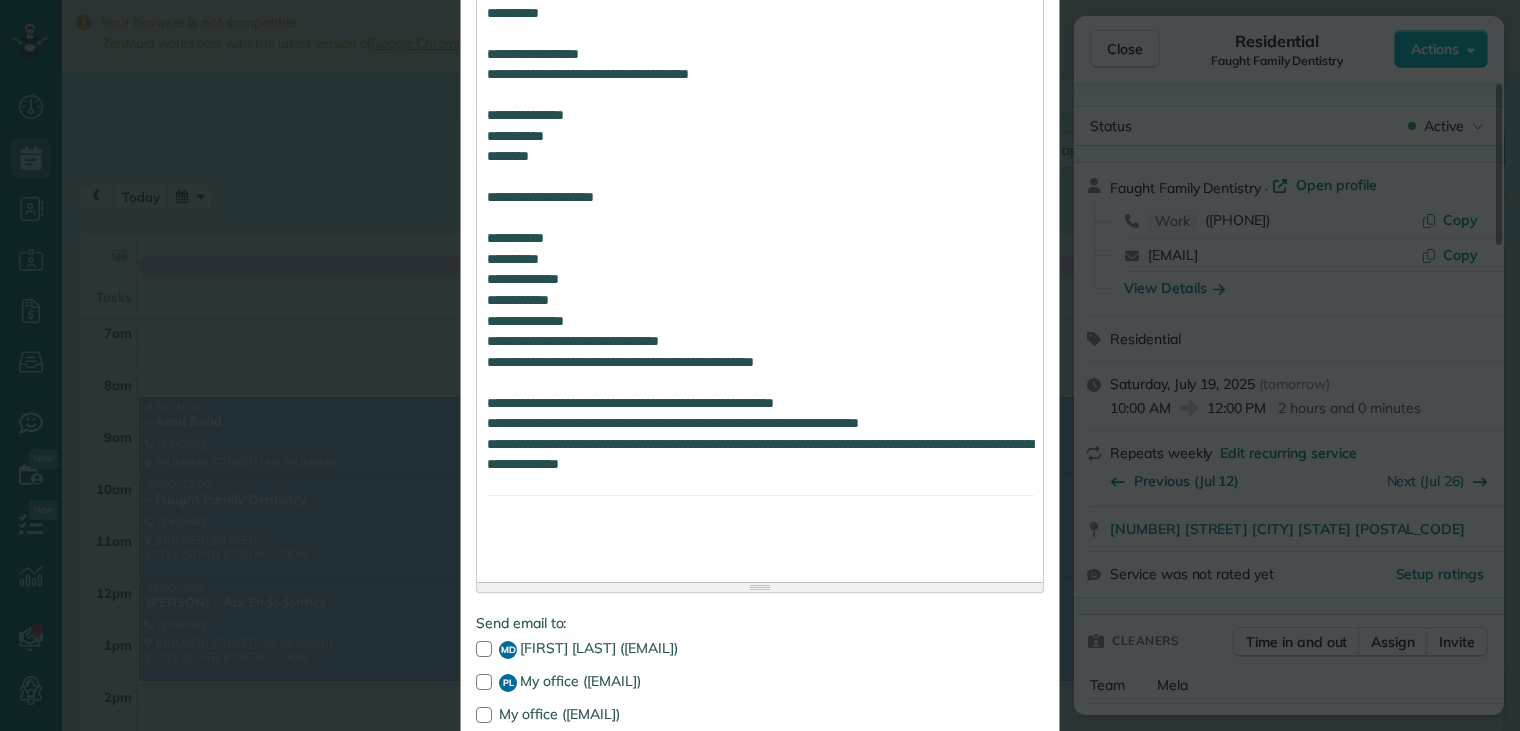 scroll, scrollTop: 1878, scrollLeft: 0, axis: vertical 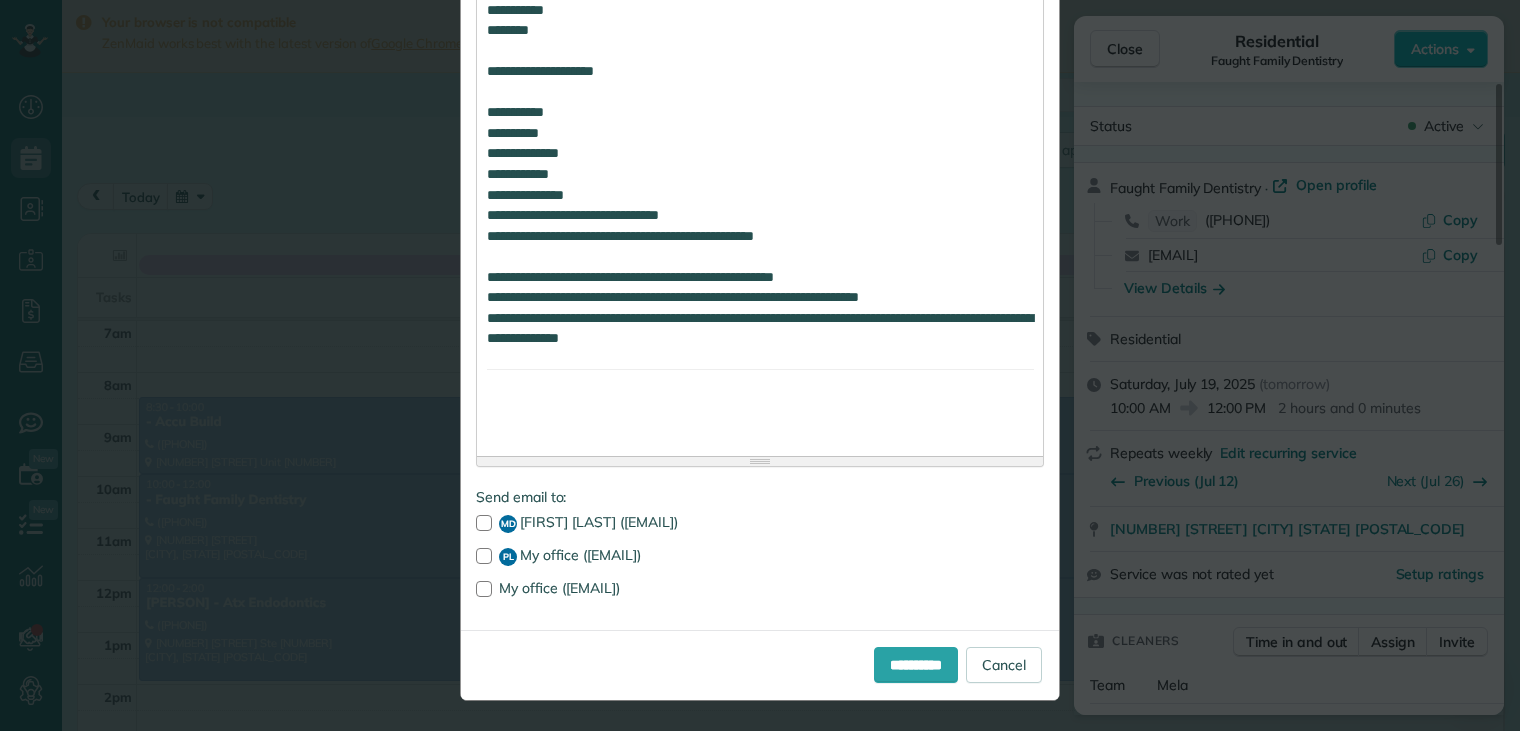click on "MD [PERSON] ([EMAIL]) PL [PERSON] ([EMAIL]) My office ([EMAIL])" at bounding box center [760, 555] 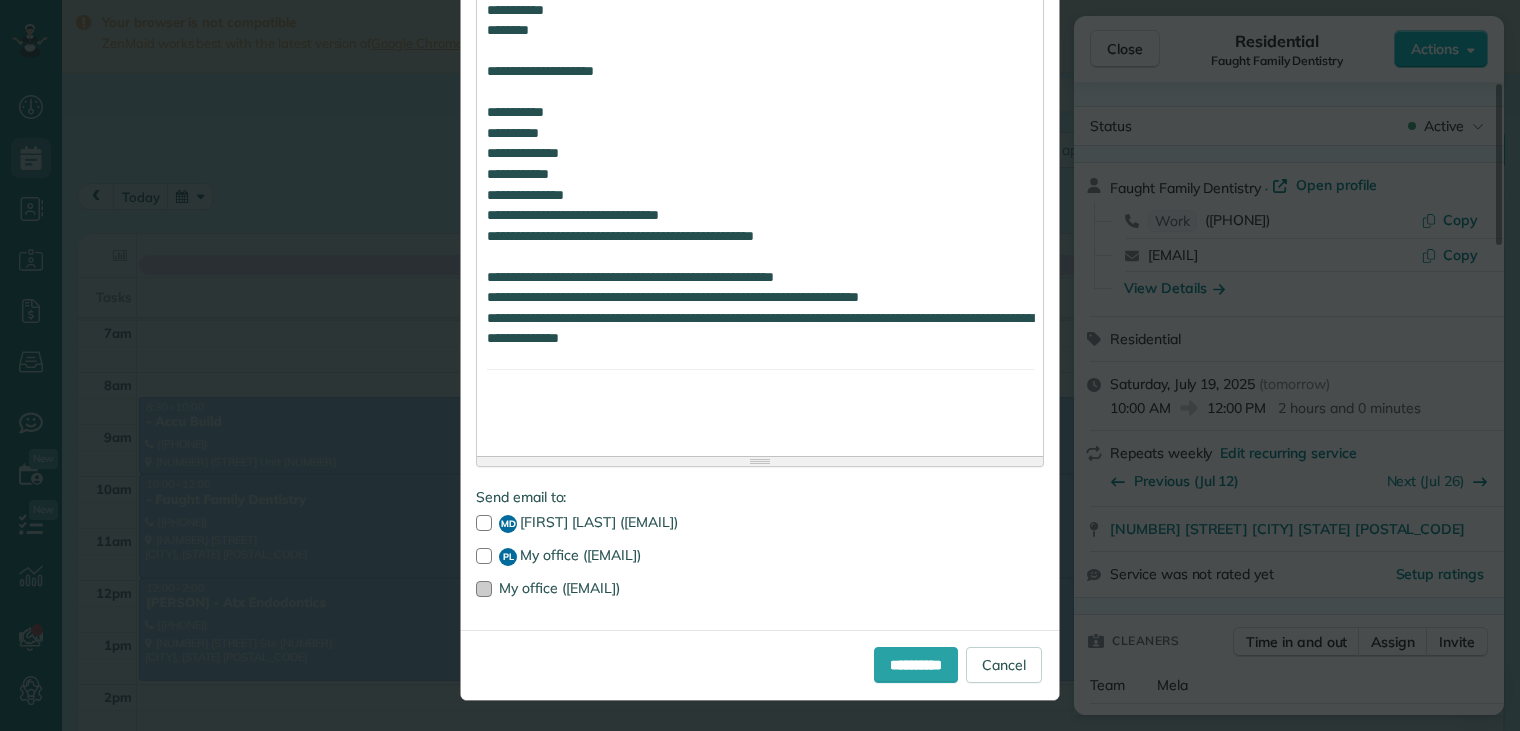 click at bounding box center [484, 589] 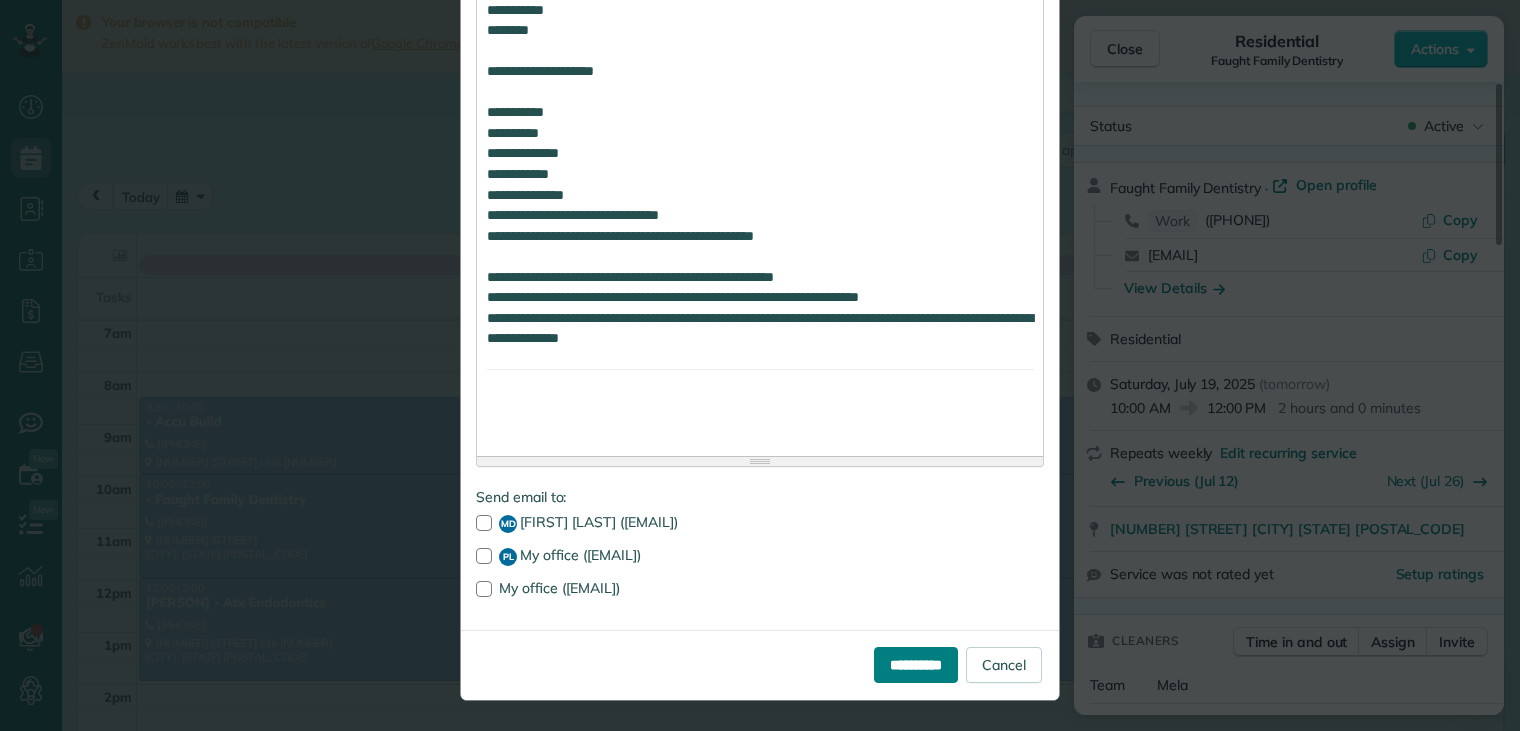 click on "**********" at bounding box center (916, 665) 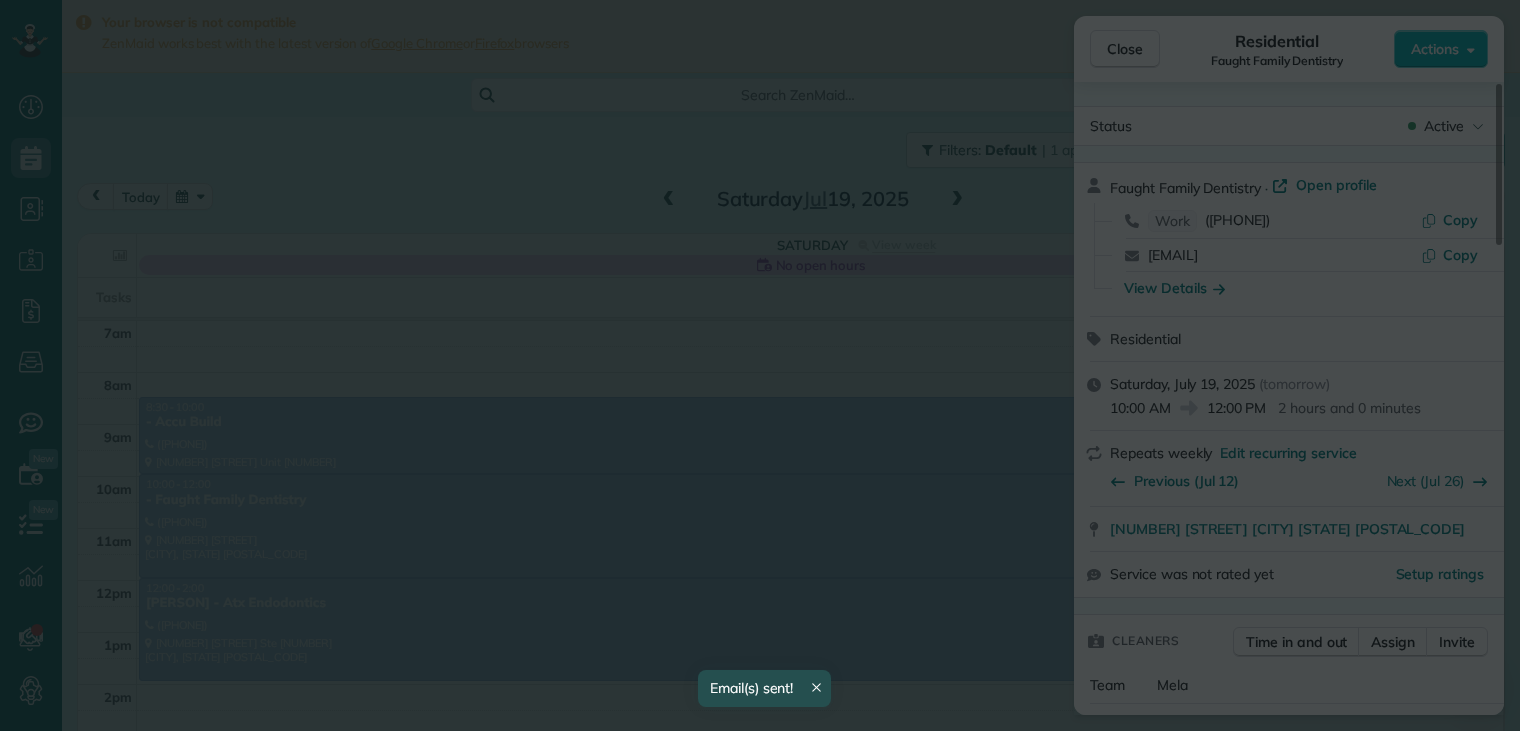 scroll, scrollTop: 0, scrollLeft: 0, axis: both 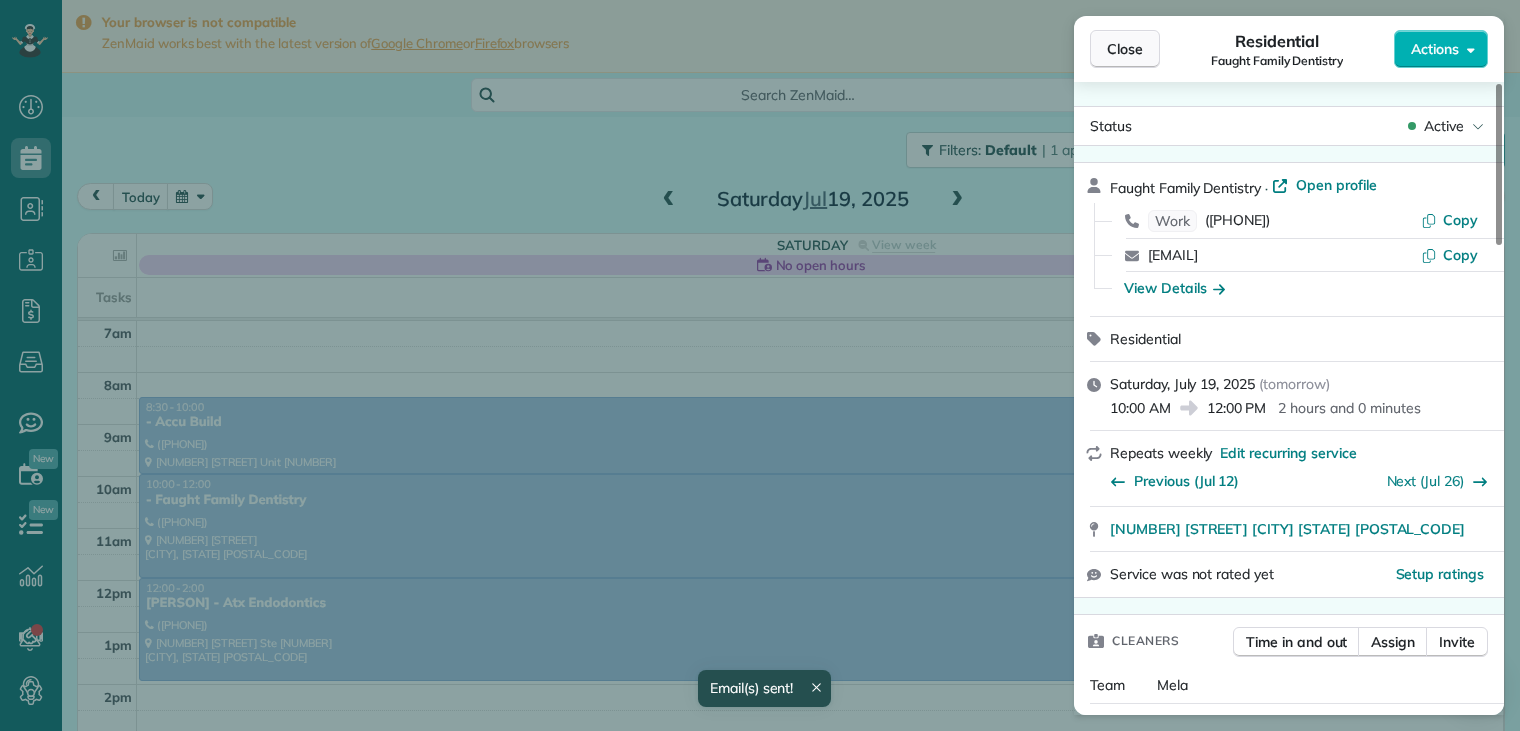 click on "Close" at bounding box center (1125, 49) 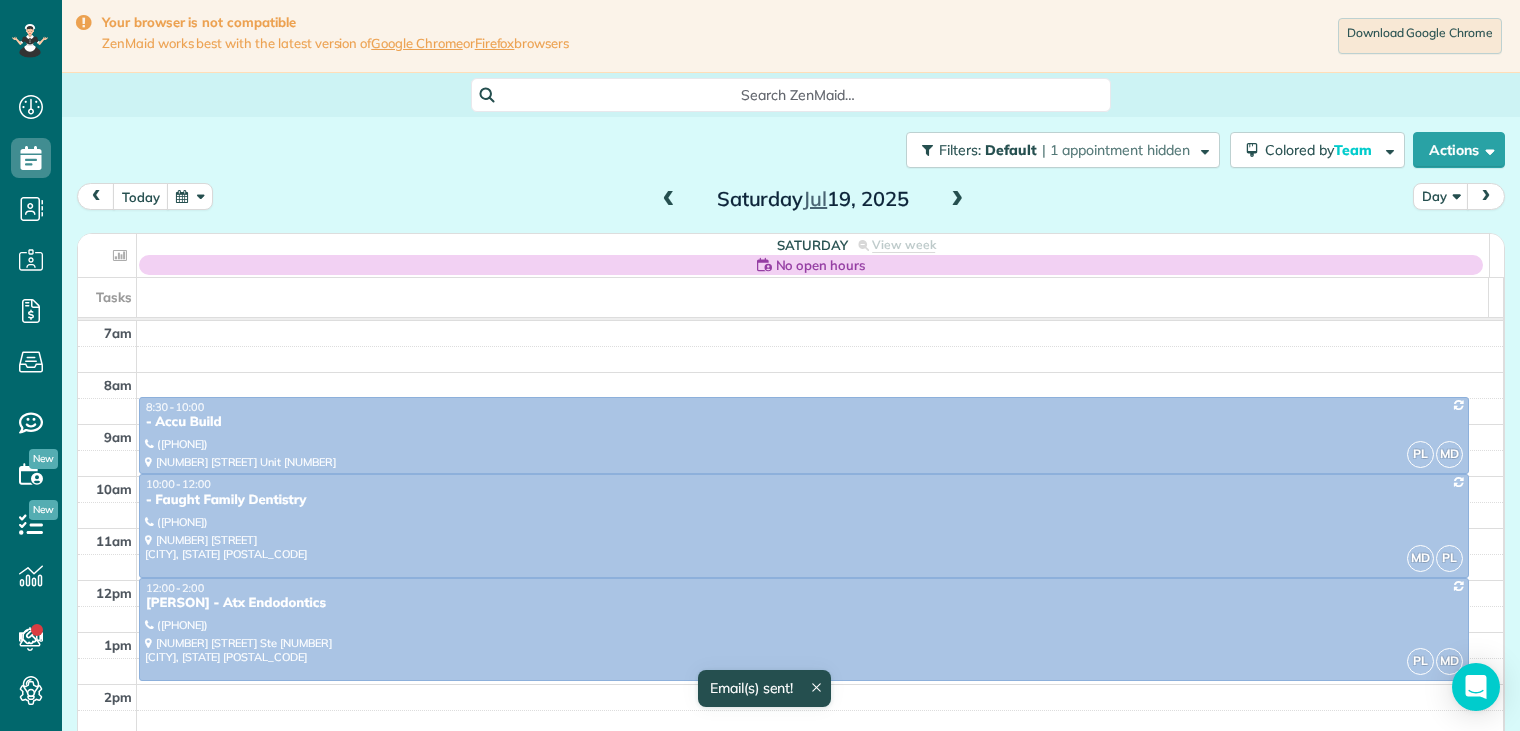 click on "[PERSON] - Atx Endodontics" at bounding box center (804, 603) 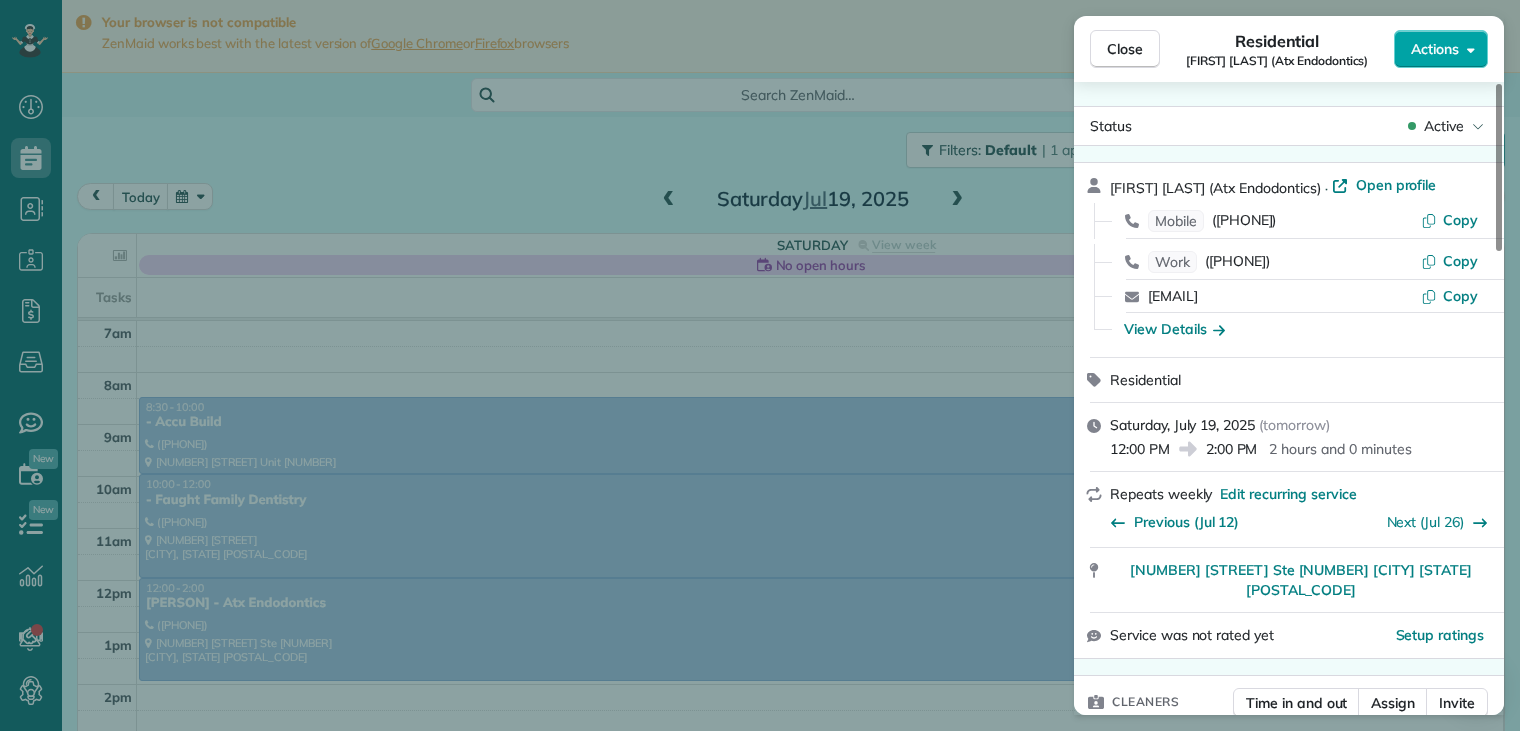 click on "Actions" at bounding box center (1435, 49) 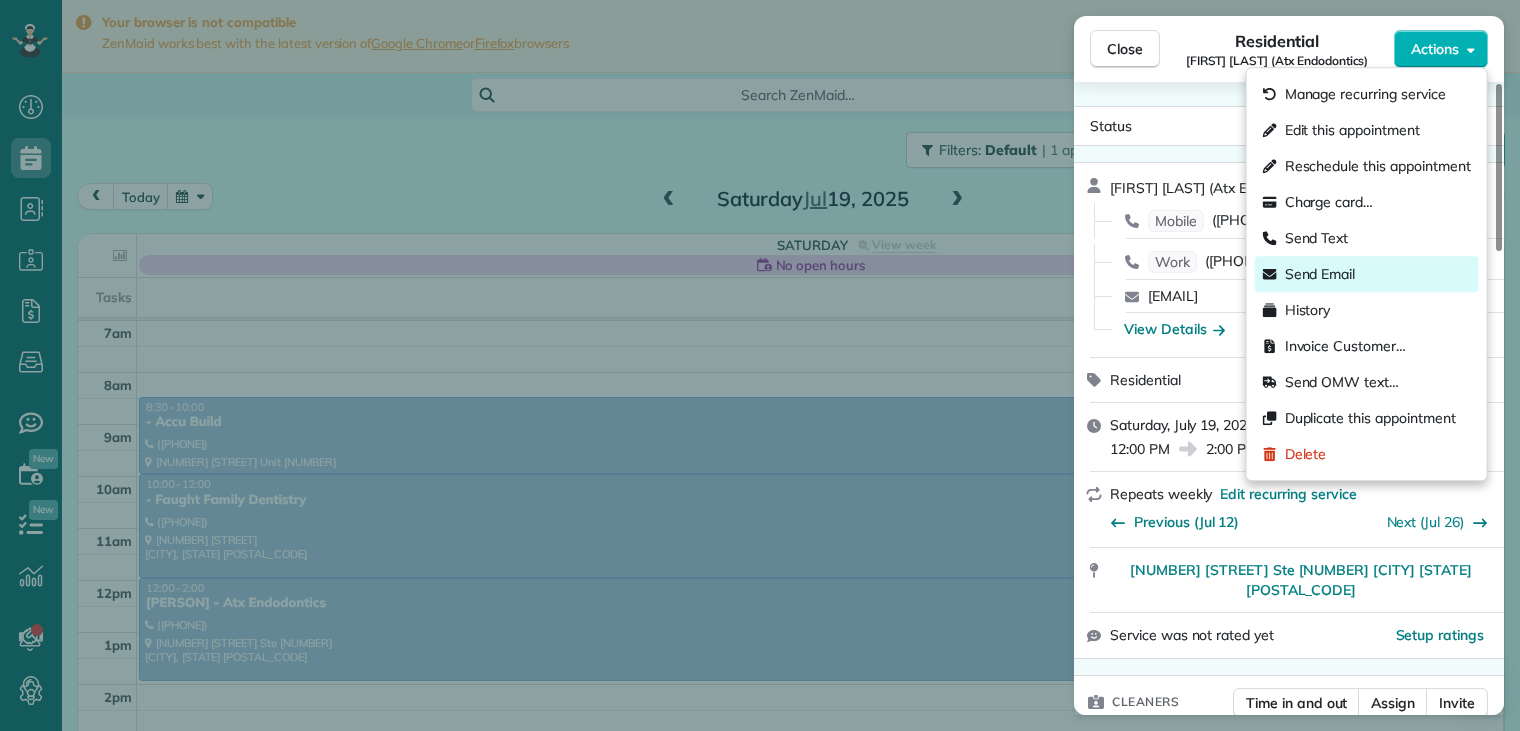 click on "Send Email" at bounding box center [1320, 274] 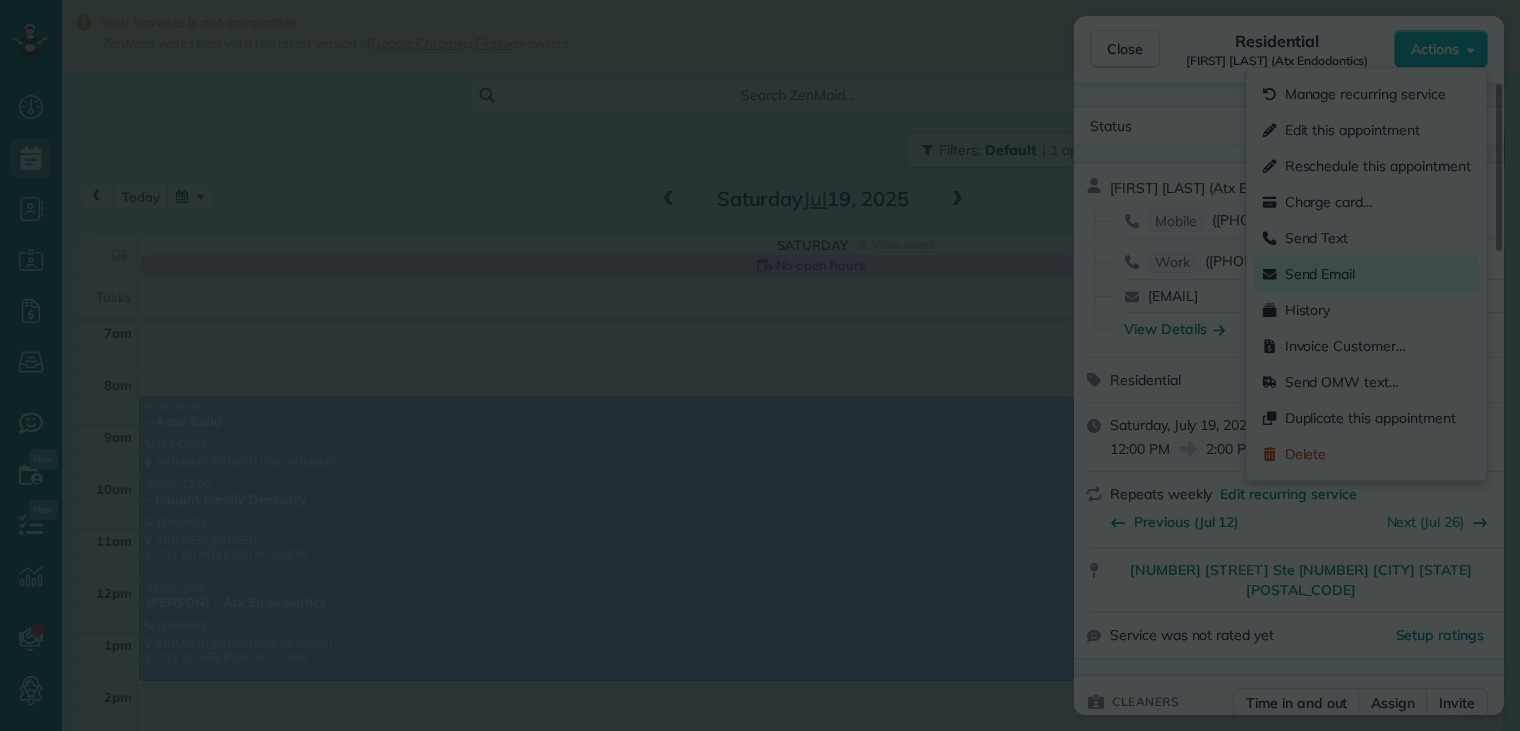 click at bounding box center [760, 365] 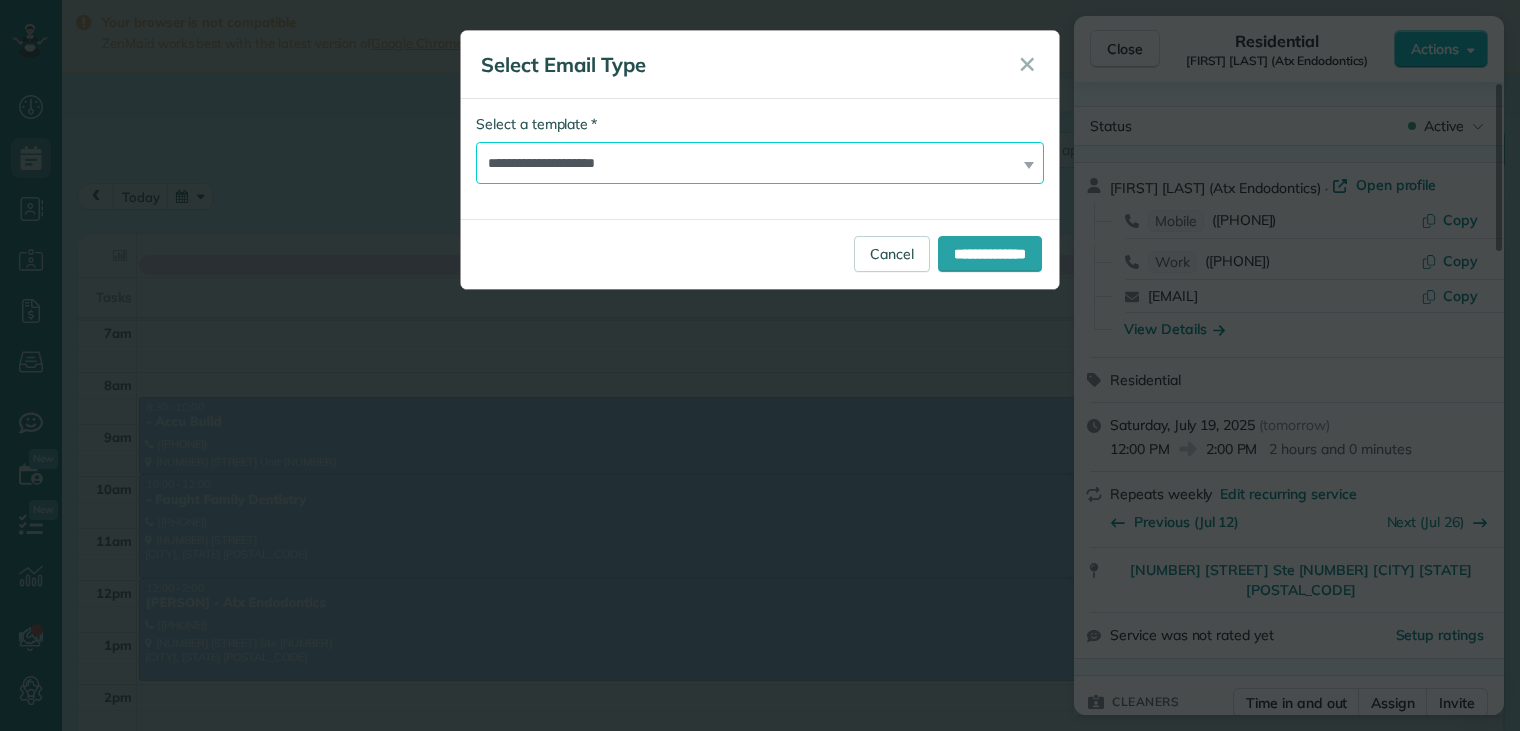 click on "**********" at bounding box center (760, 163) 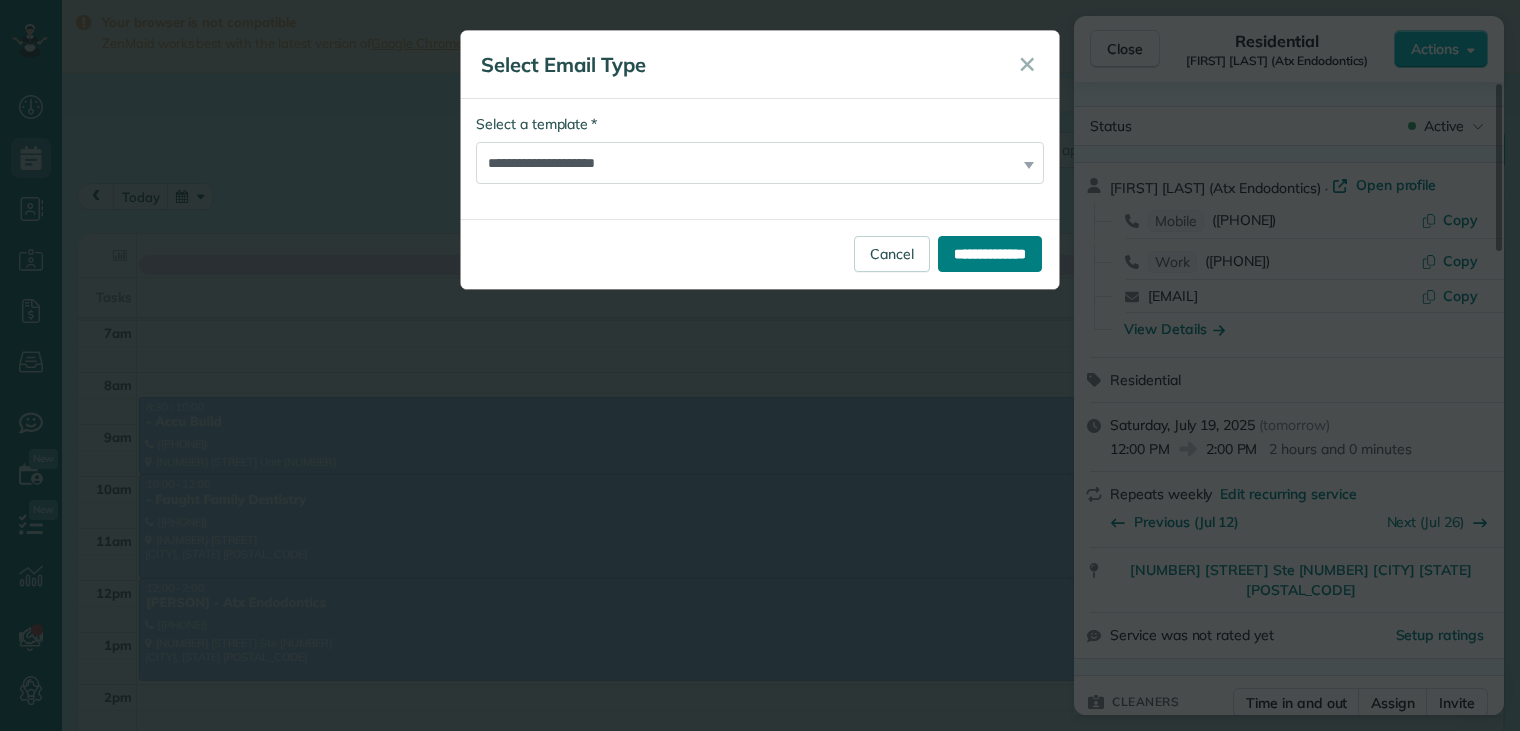 click on "**********" at bounding box center (990, 254) 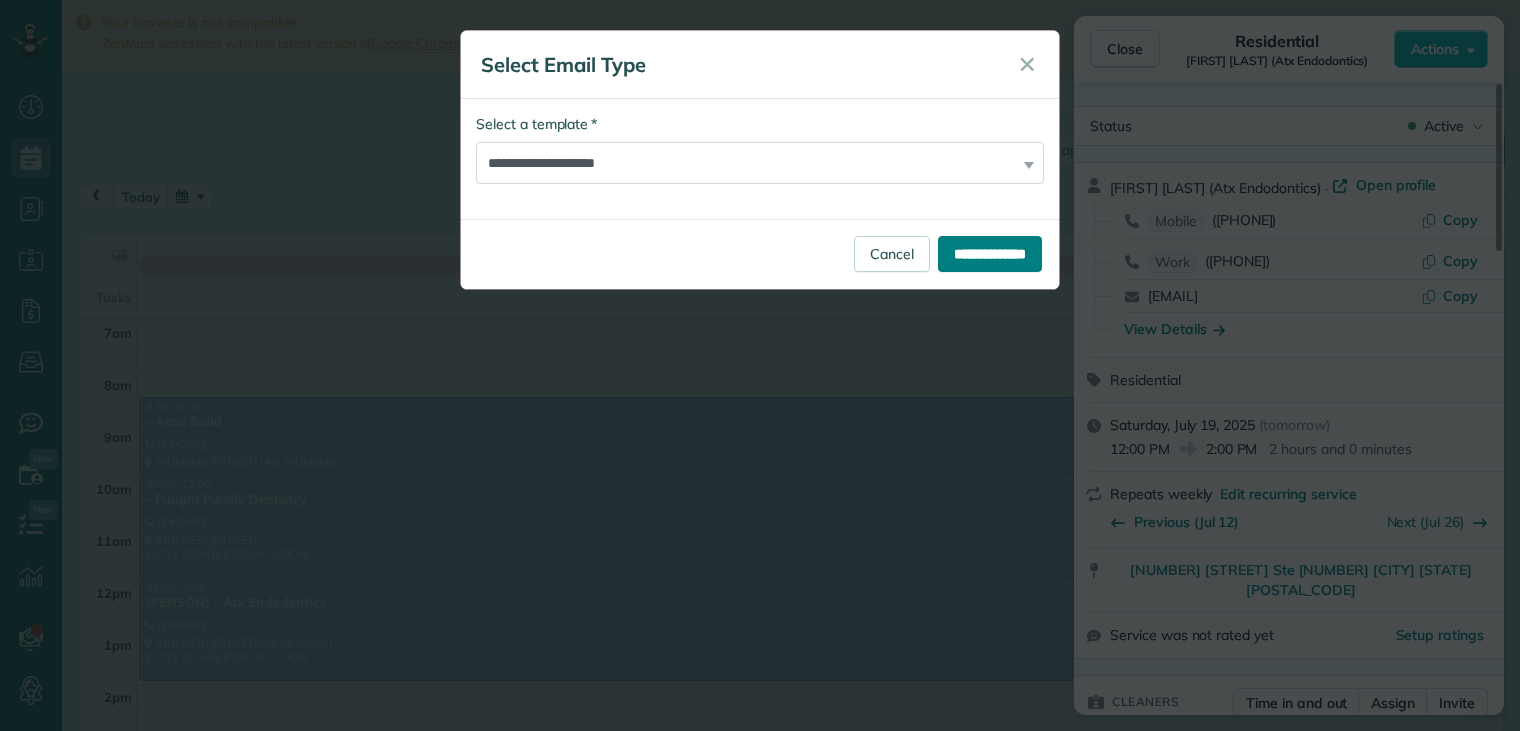click on "**********" at bounding box center (760, 160) 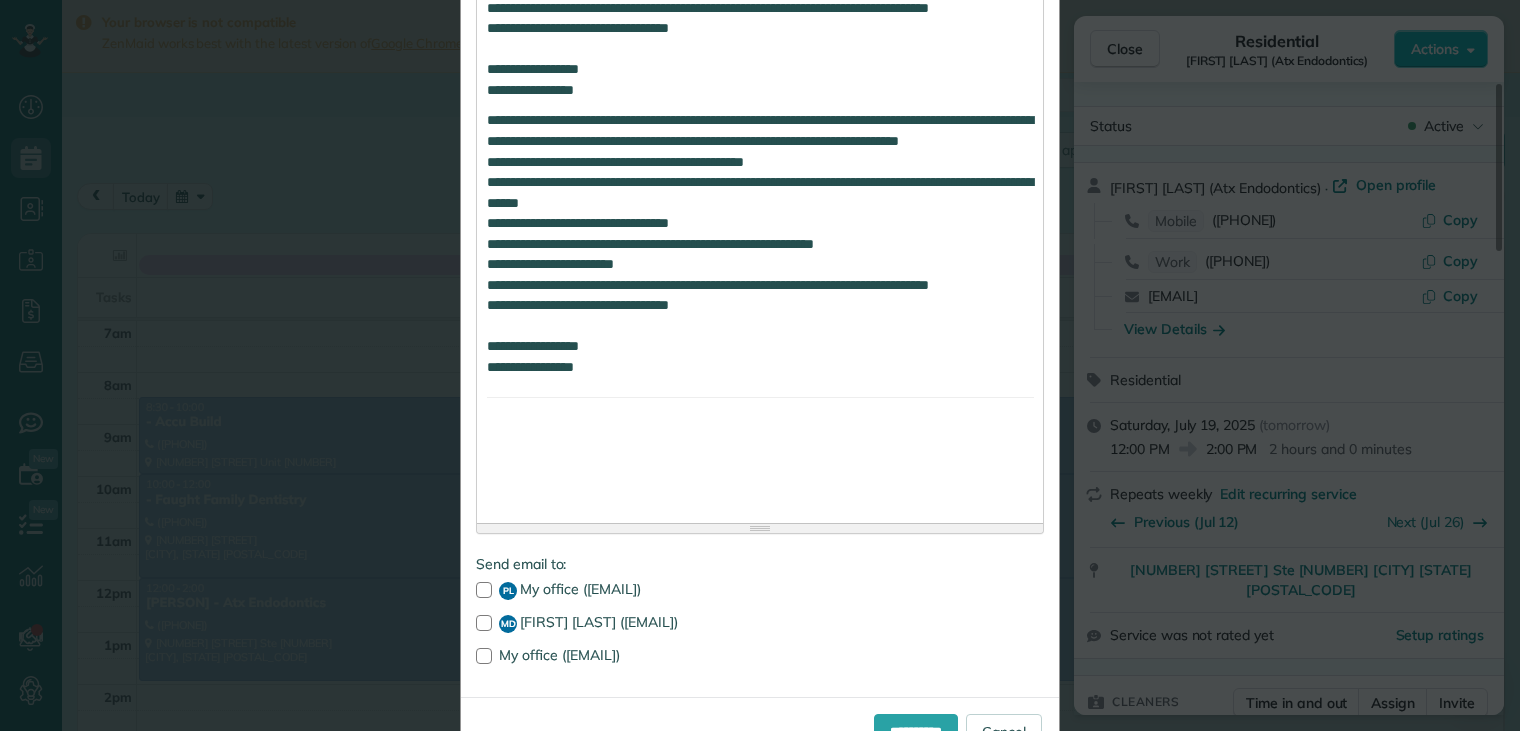 scroll, scrollTop: 1320, scrollLeft: 0, axis: vertical 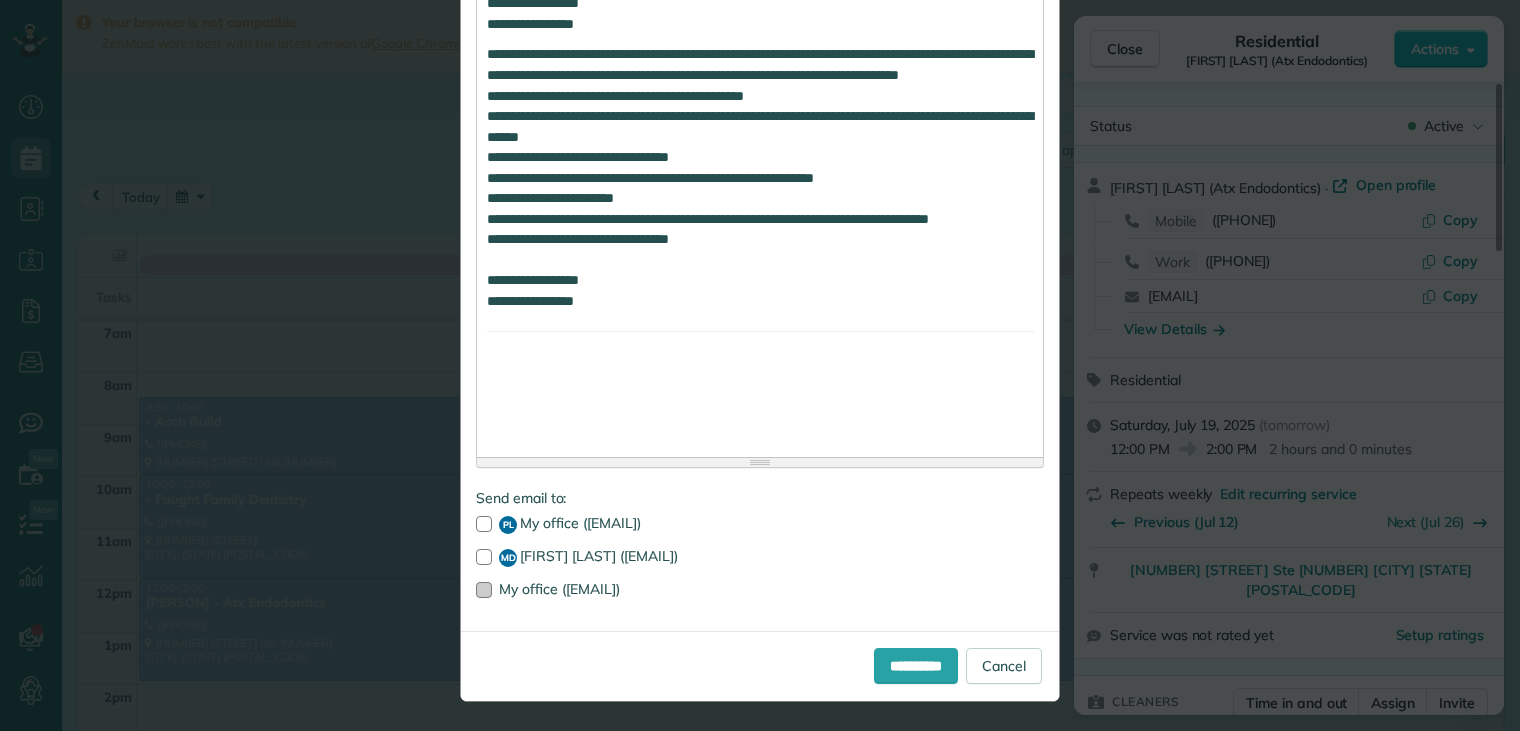 click at bounding box center (484, 590) 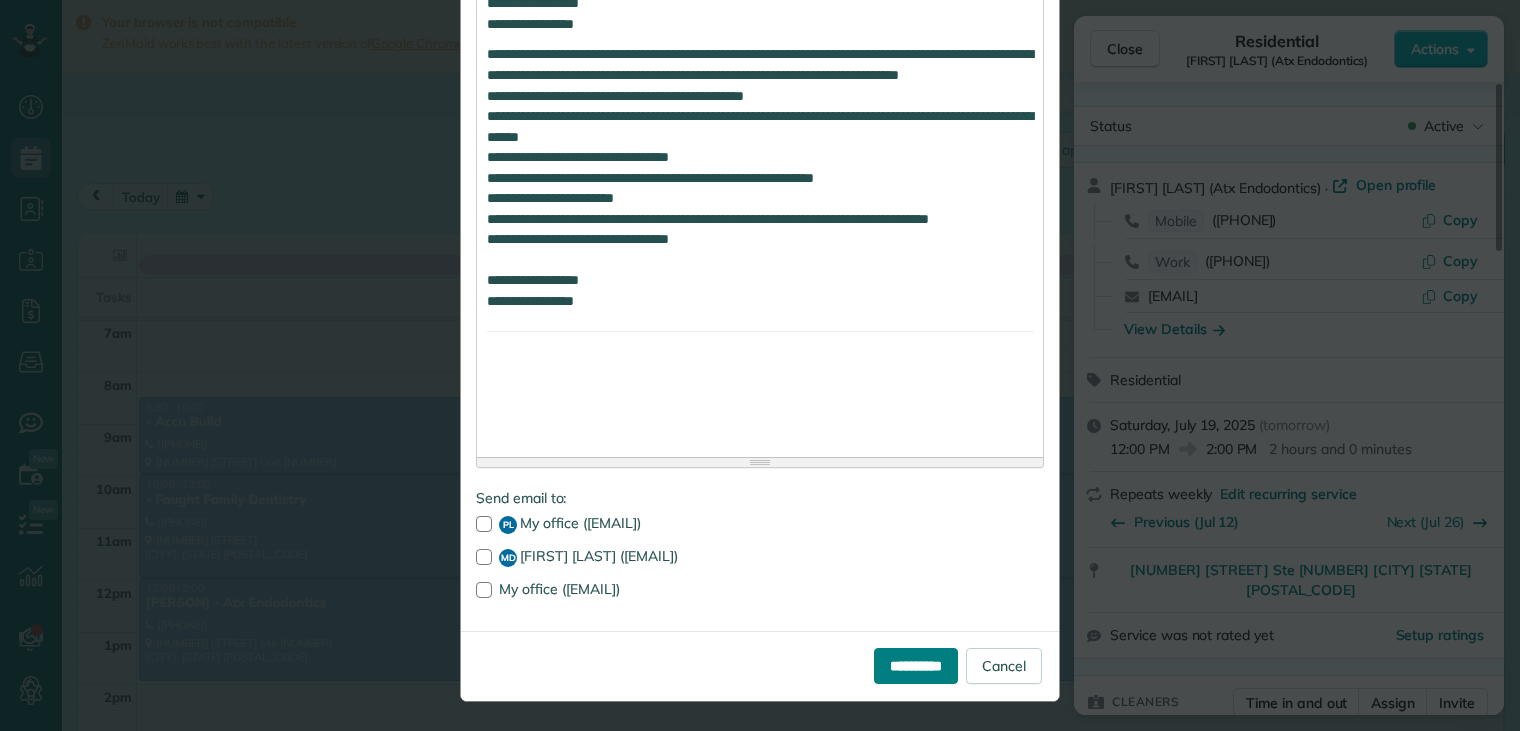 click on "**********" at bounding box center [916, 666] 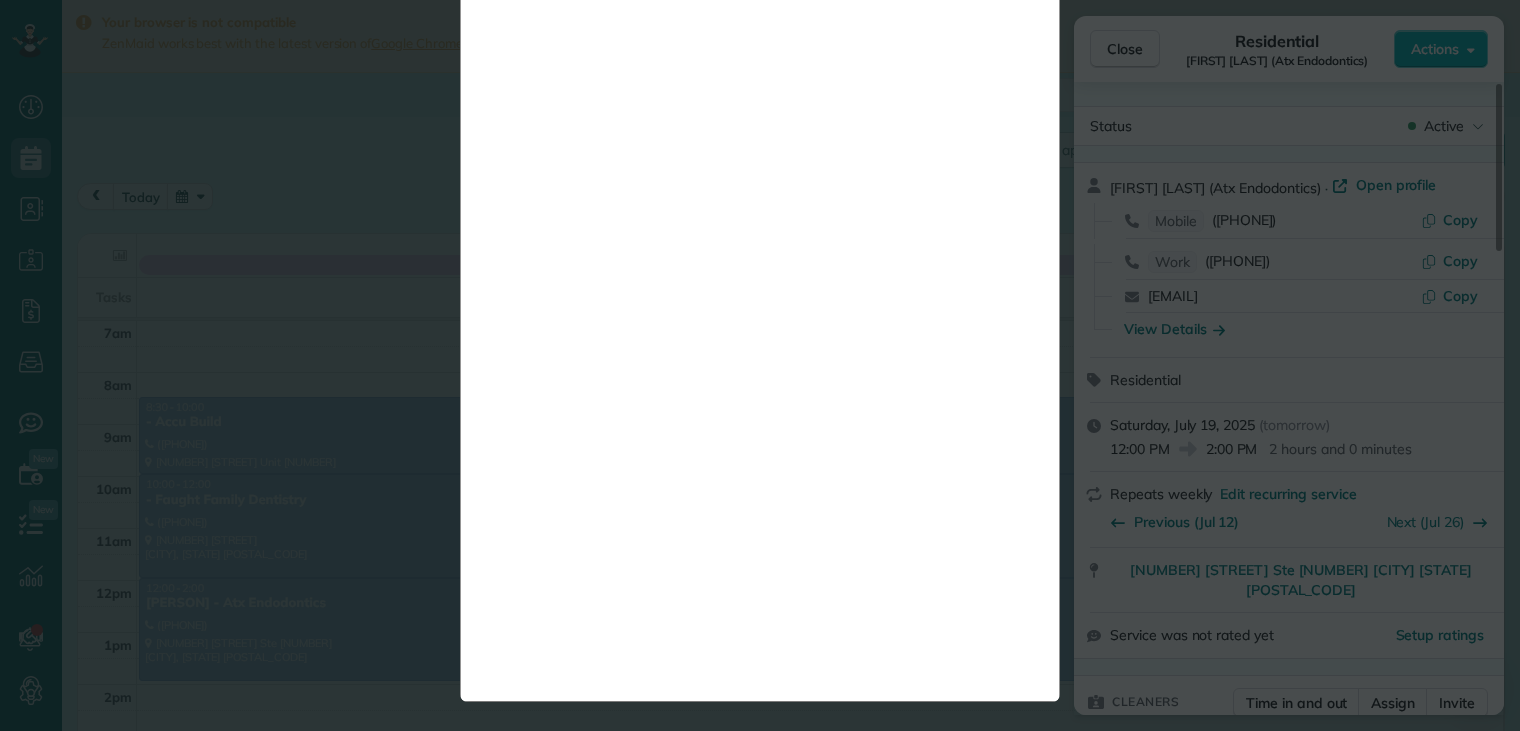 scroll, scrollTop: 0, scrollLeft: 0, axis: both 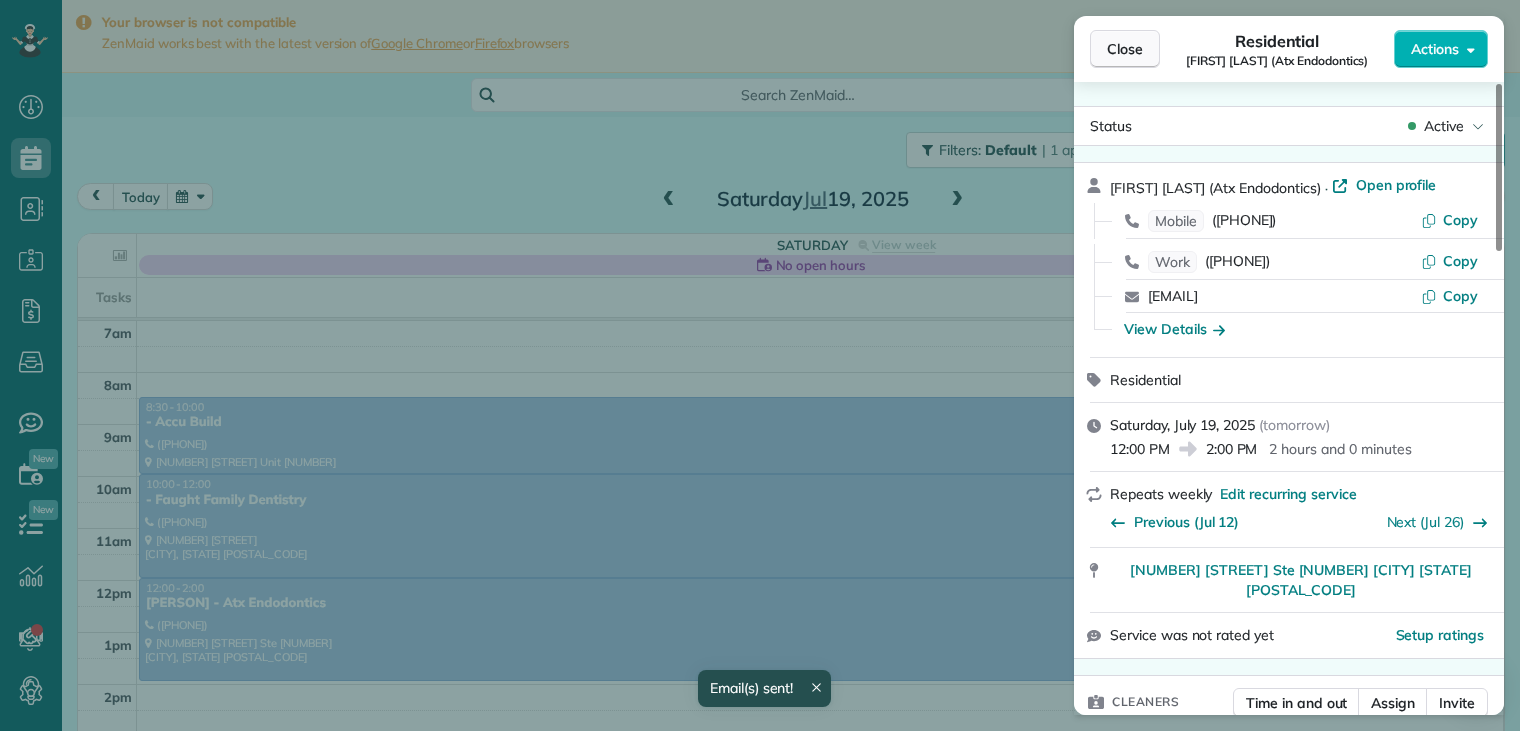 click on "Close" at bounding box center (1125, 49) 